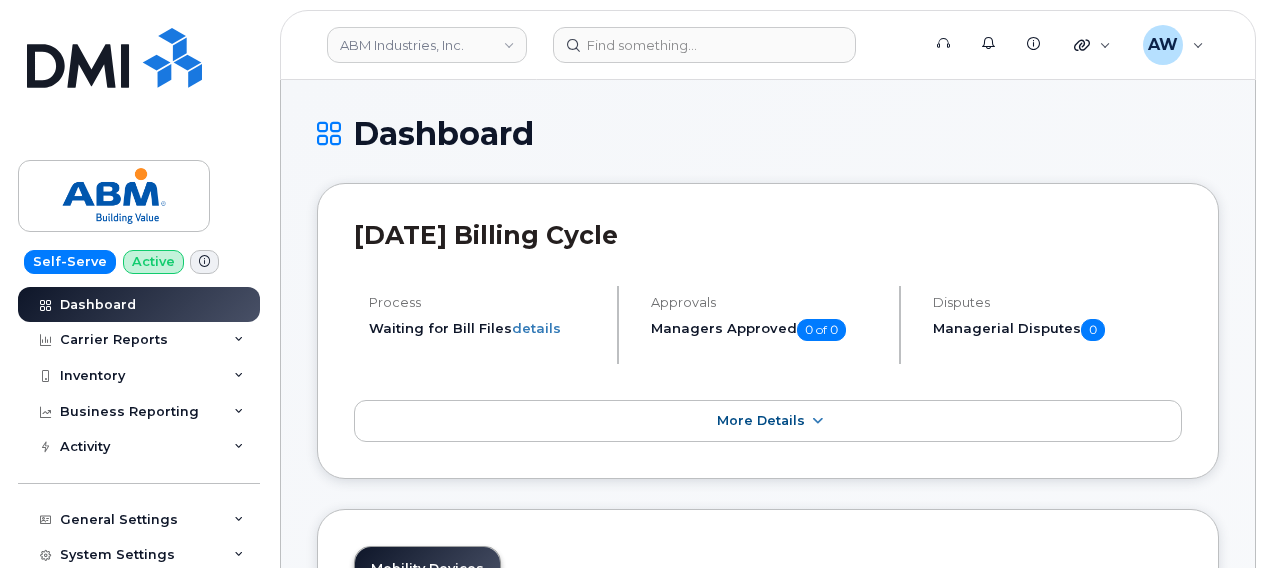 scroll, scrollTop: 0, scrollLeft: 0, axis: both 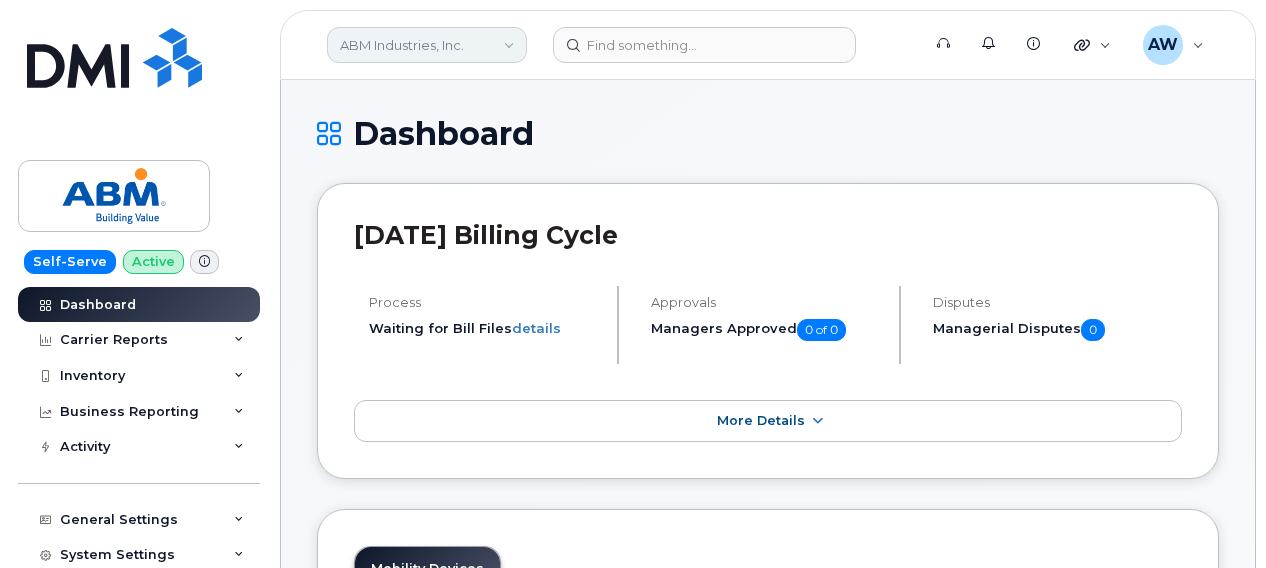 drag, startPoint x: 0, startPoint y: 0, endPoint x: 399, endPoint y: 42, distance: 401.20444 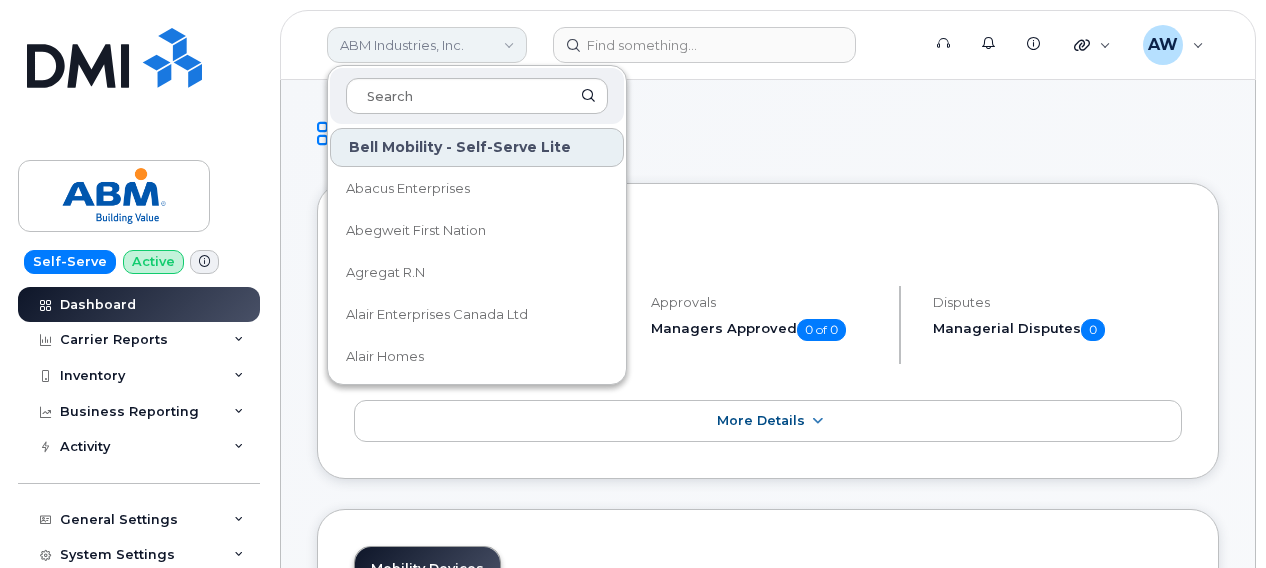 type on "d" 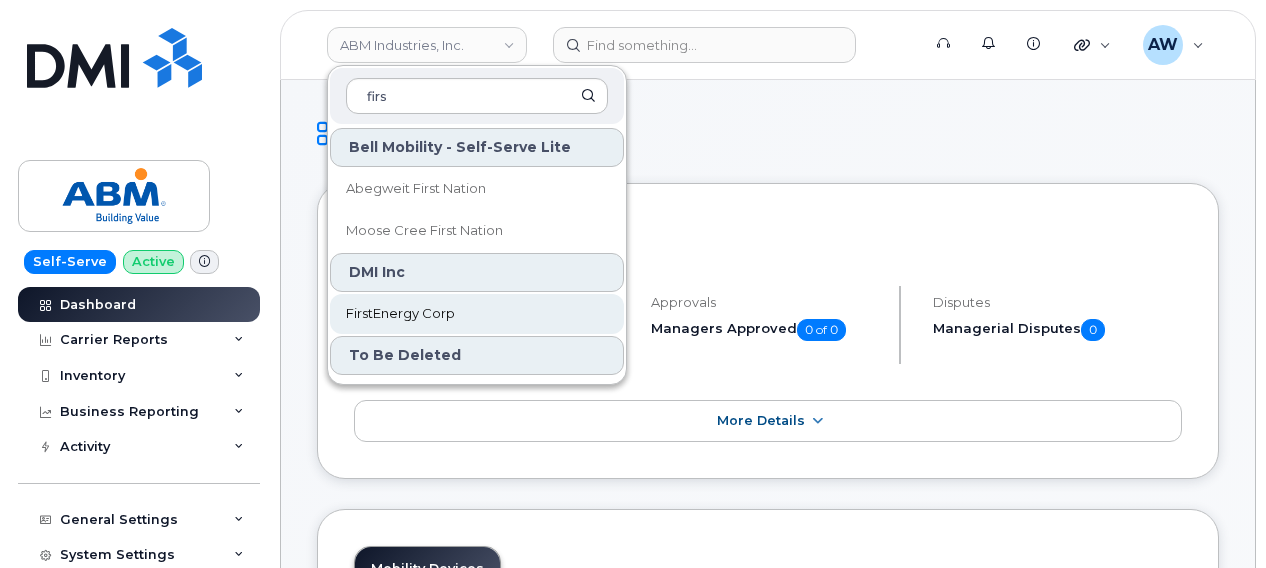 type on "firs" 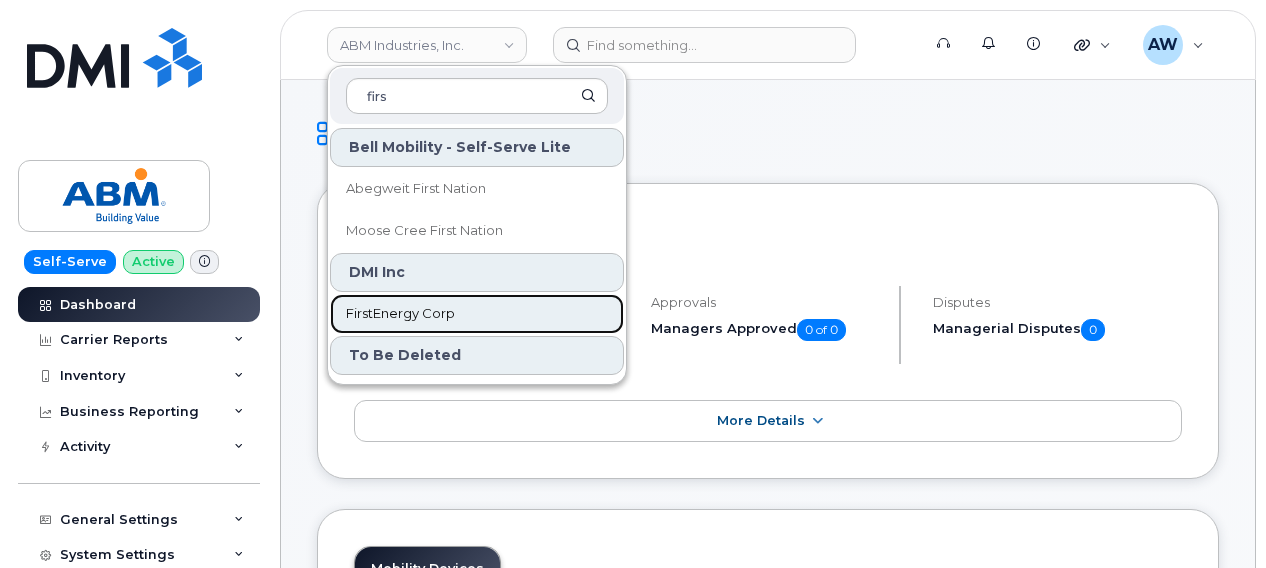 click on "FirstEnergy Corp" at bounding box center (400, 314) 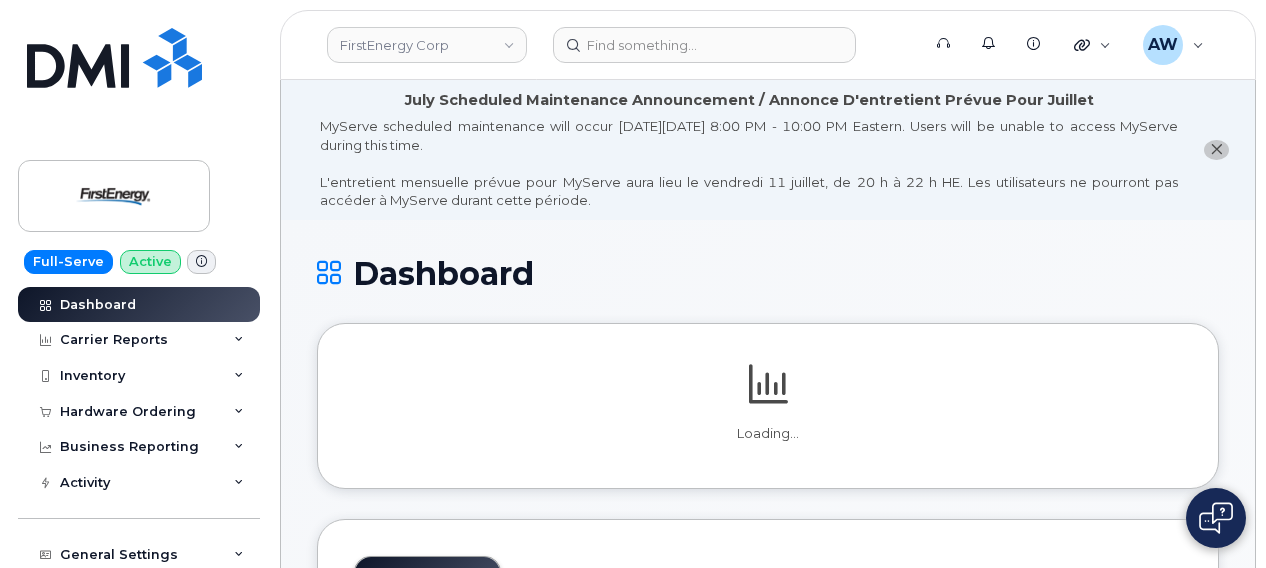 scroll, scrollTop: 0, scrollLeft: 0, axis: both 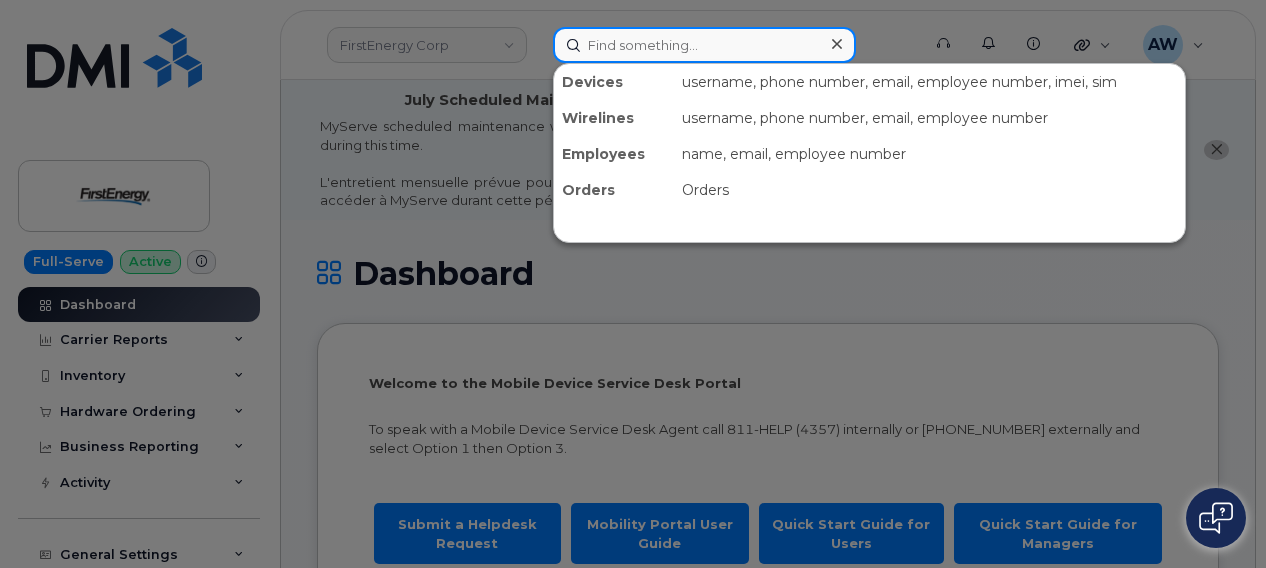 click at bounding box center [704, 45] 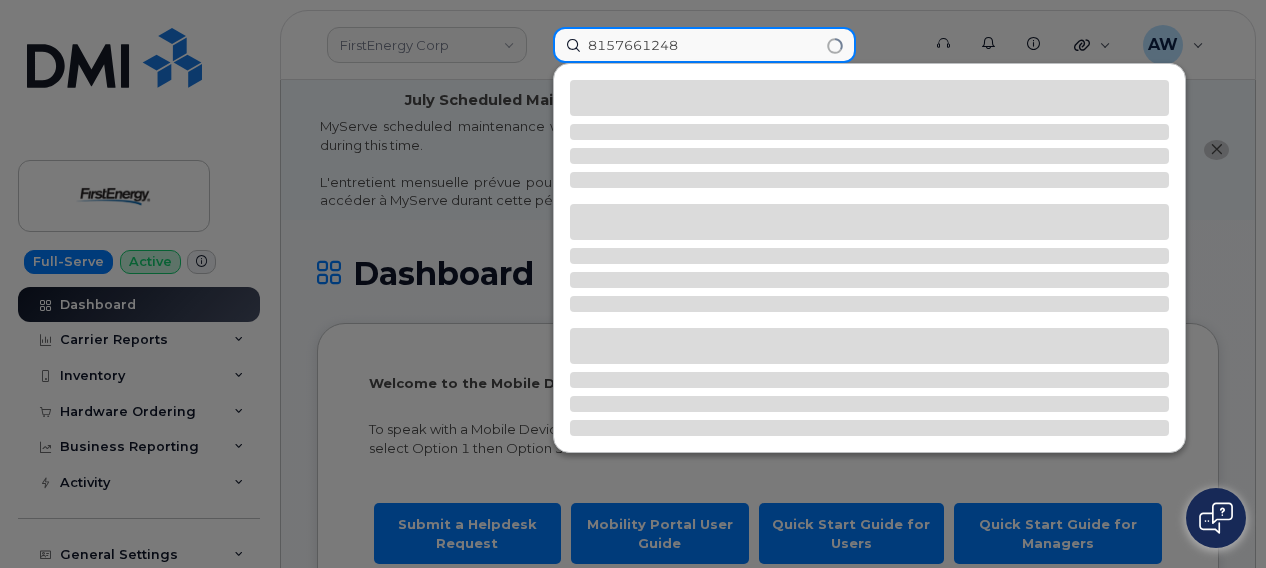 type on "8157661248" 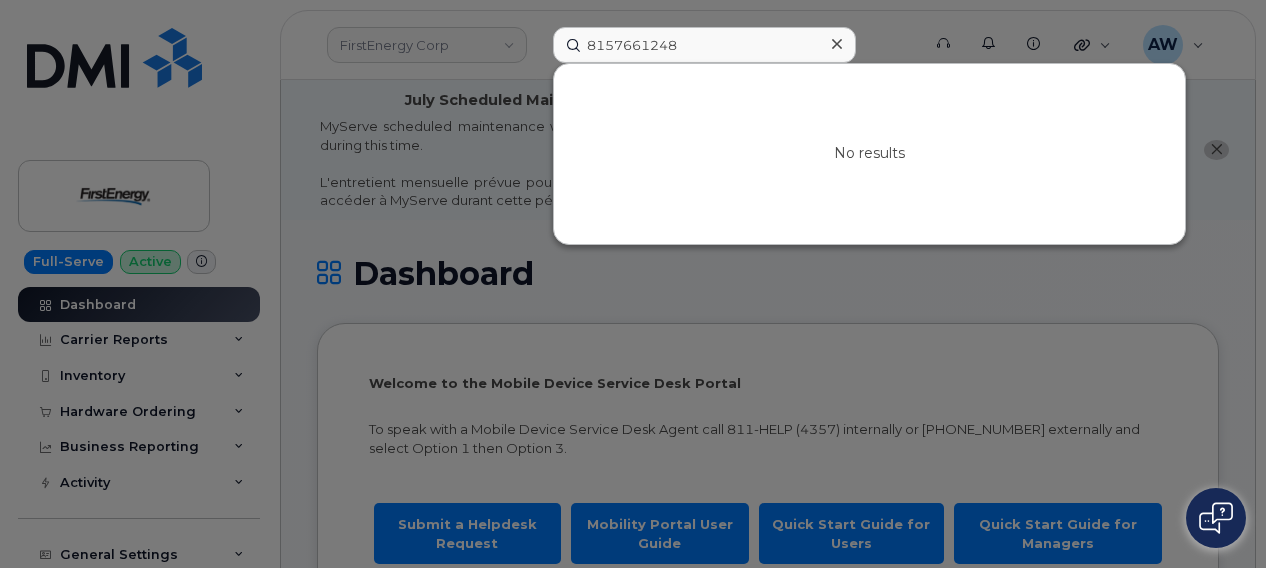 click at bounding box center [633, 284] 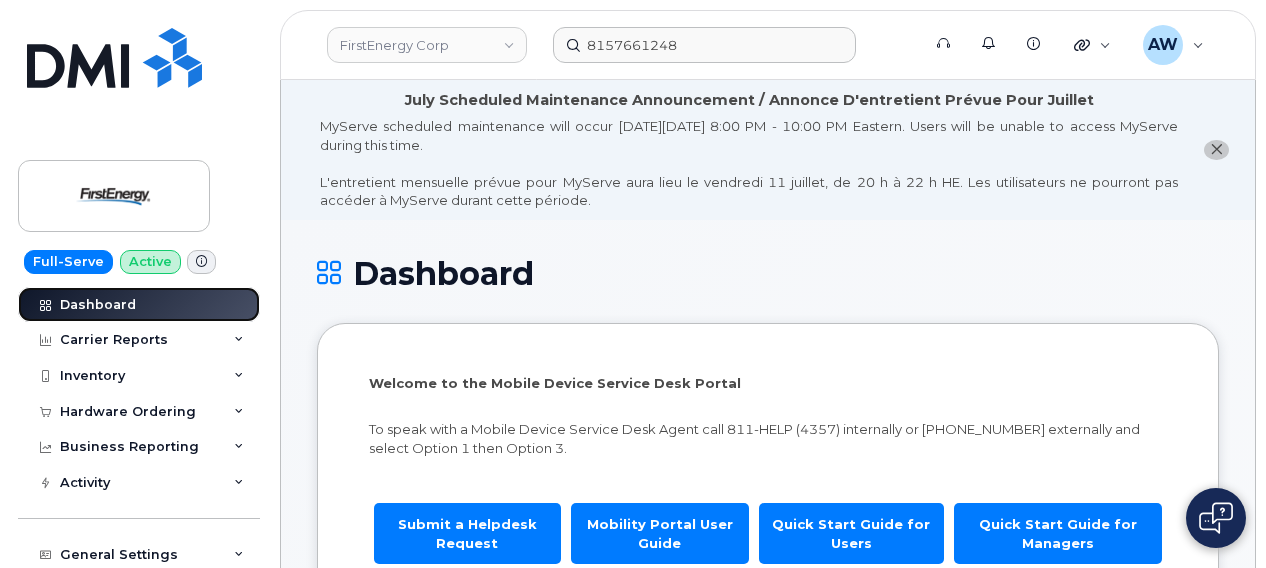 click on "Dashboard" at bounding box center (139, 305) 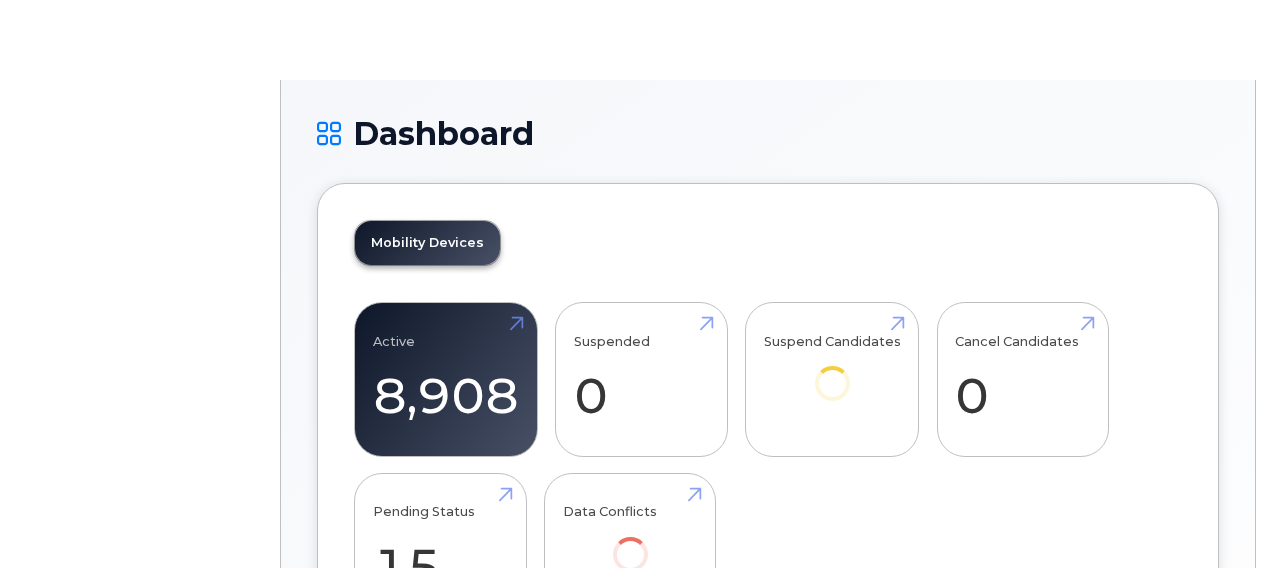 scroll, scrollTop: 0, scrollLeft: 0, axis: both 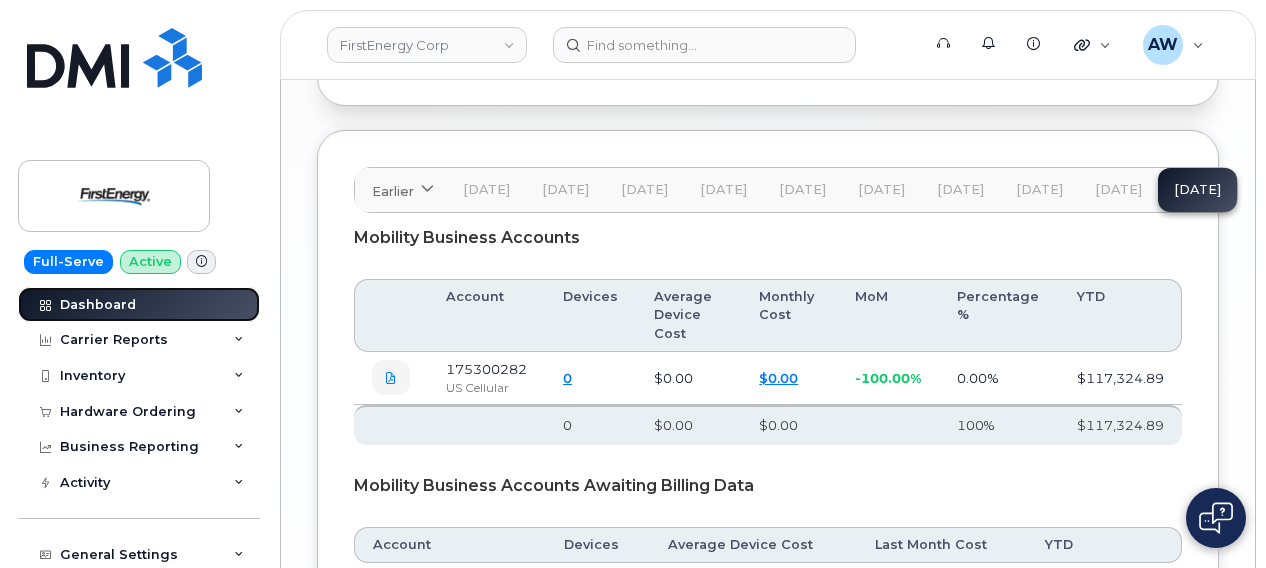 click on "Dashboard" at bounding box center (139, 305) 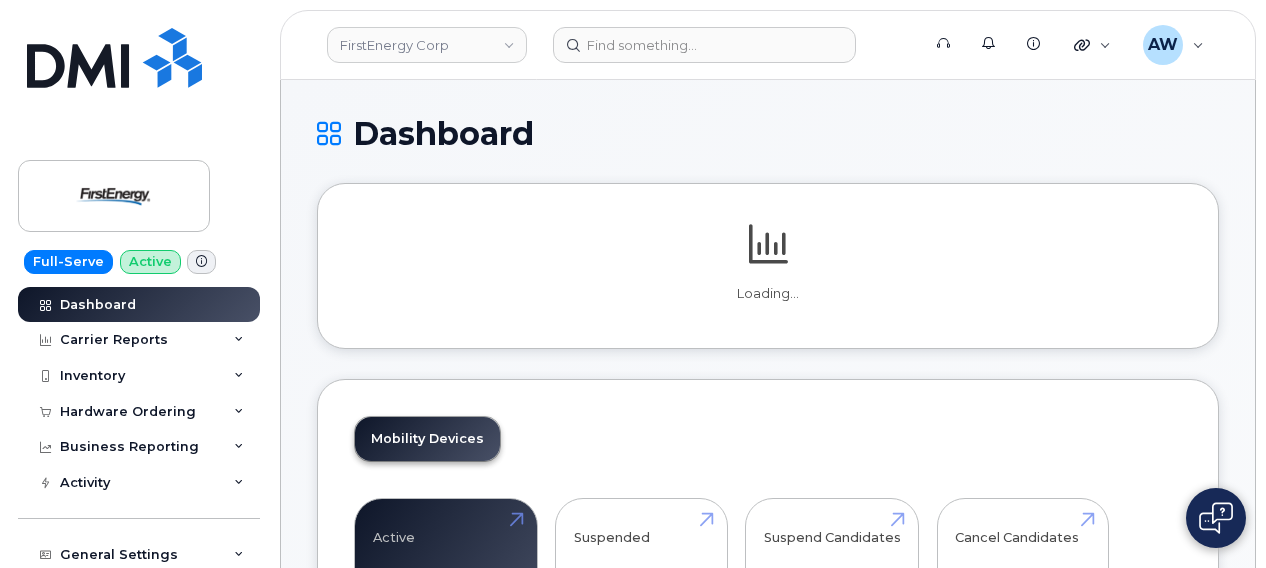 scroll, scrollTop: 0, scrollLeft: 0, axis: both 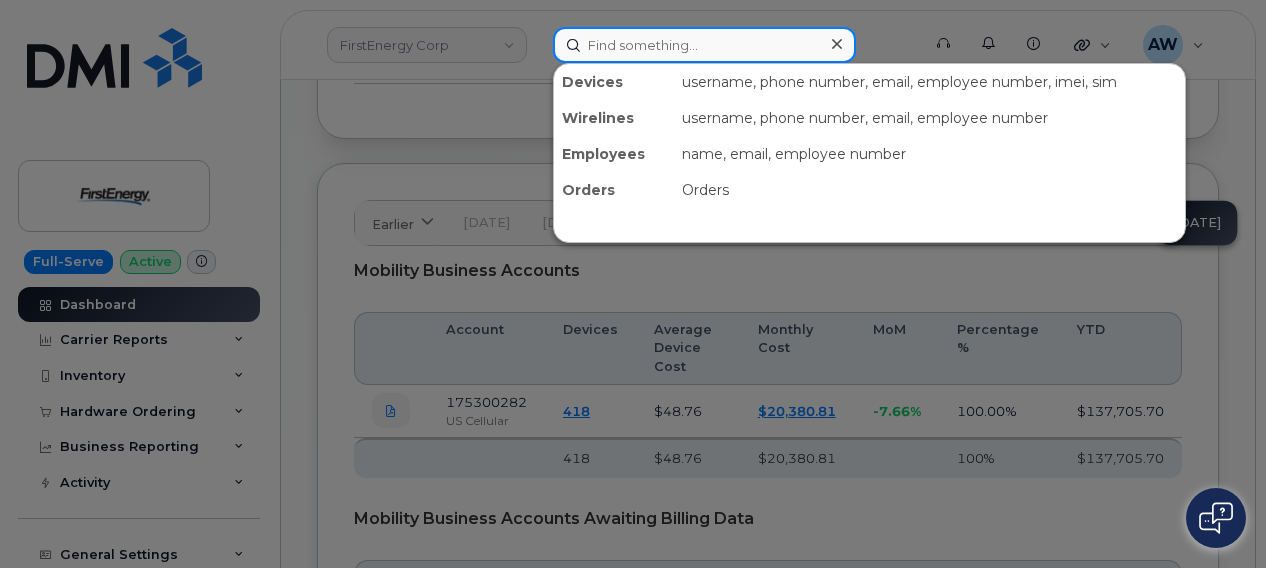 click at bounding box center [704, 45] 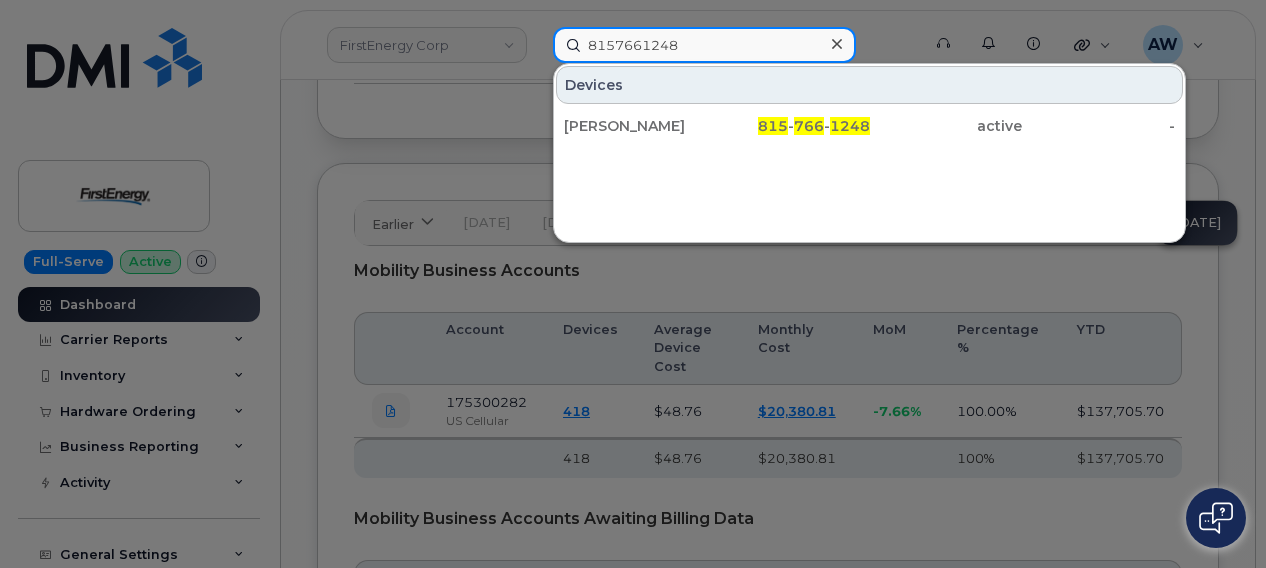 type on "8157661248" 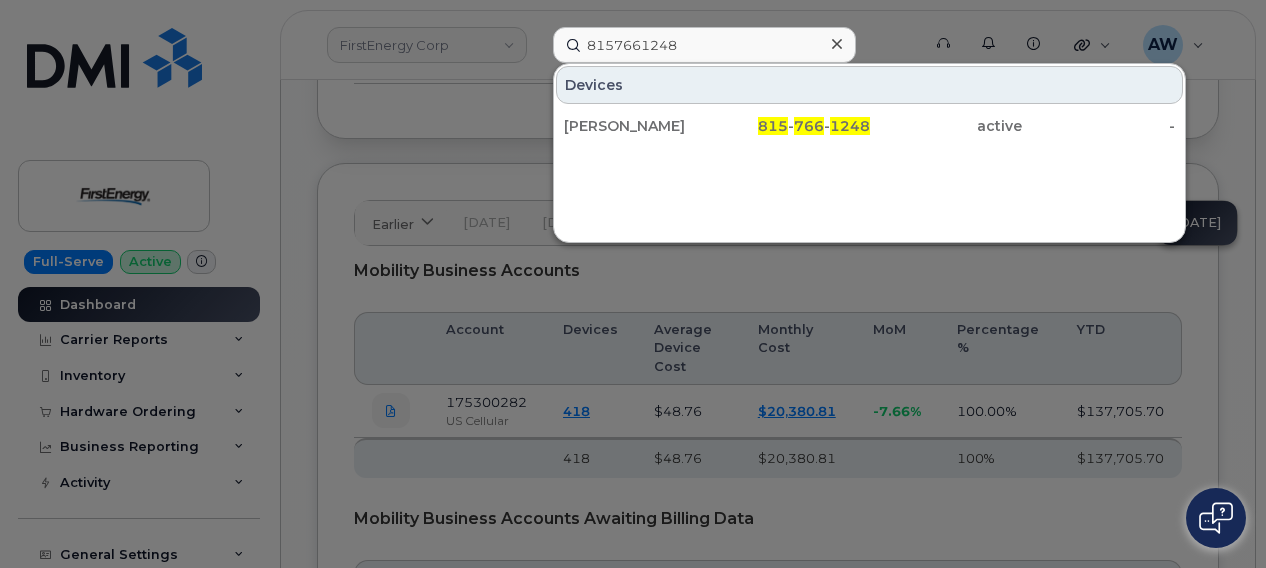 click at bounding box center [633, 284] 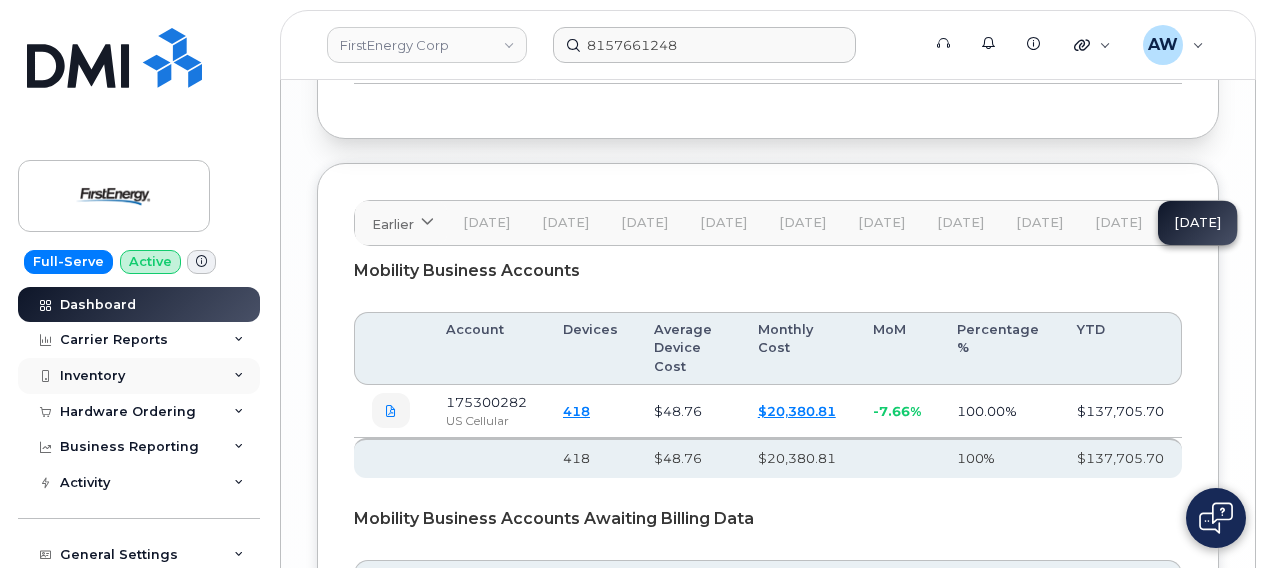 click on "Inventory" at bounding box center [139, 376] 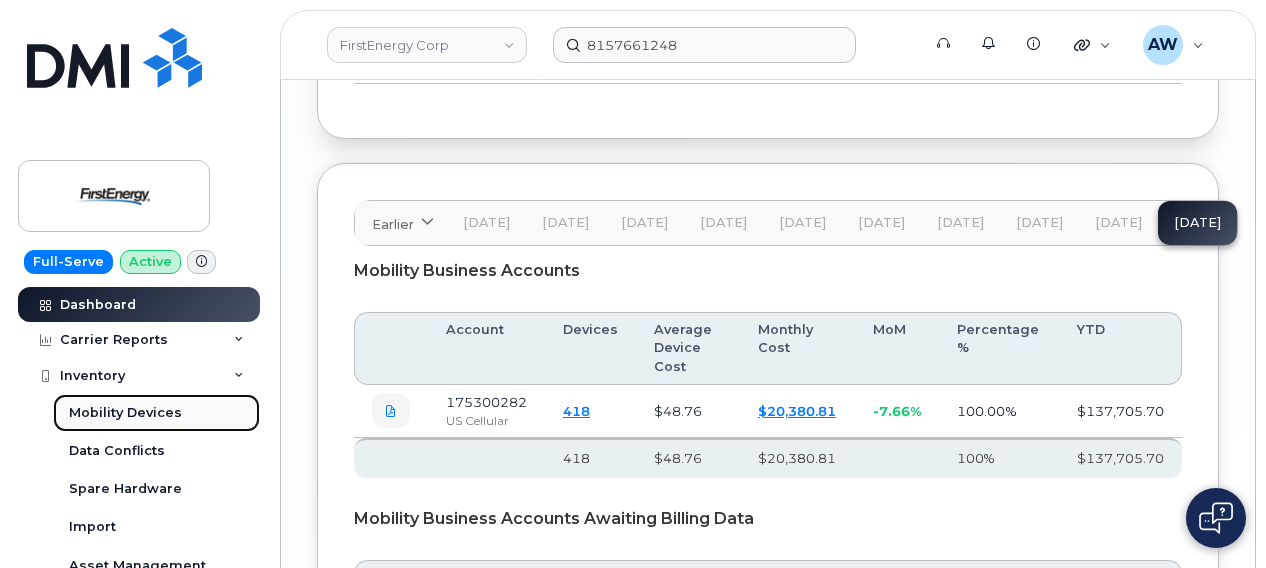 click on "Mobility Devices" at bounding box center (125, 413) 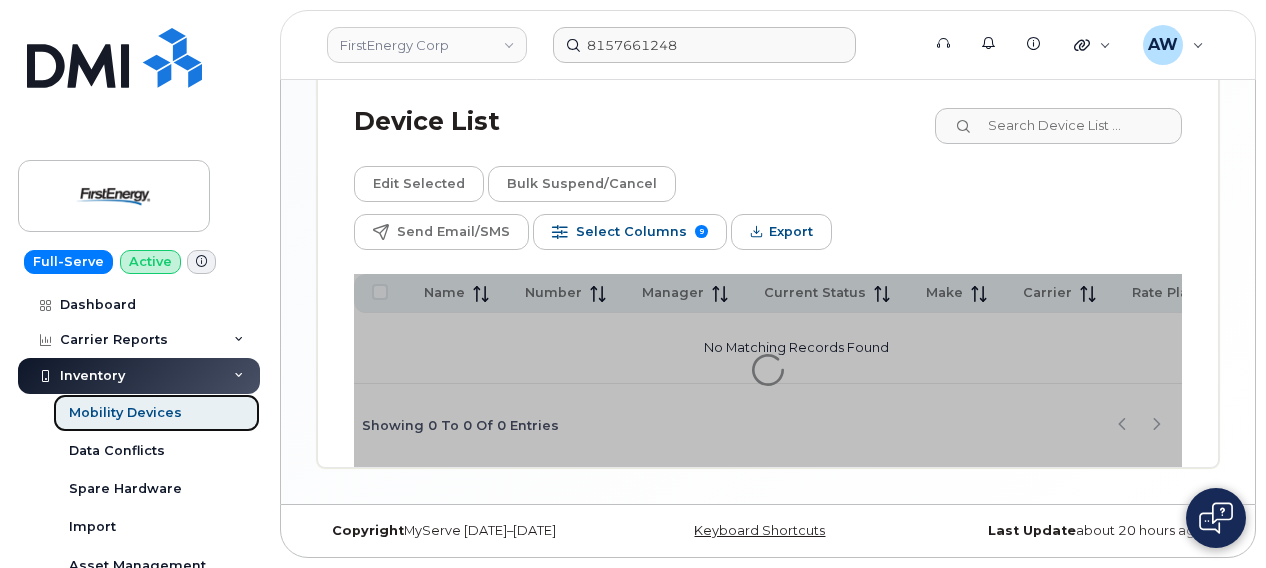 scroll, scrollTop: 0, scrollLeft: 0, axis: both 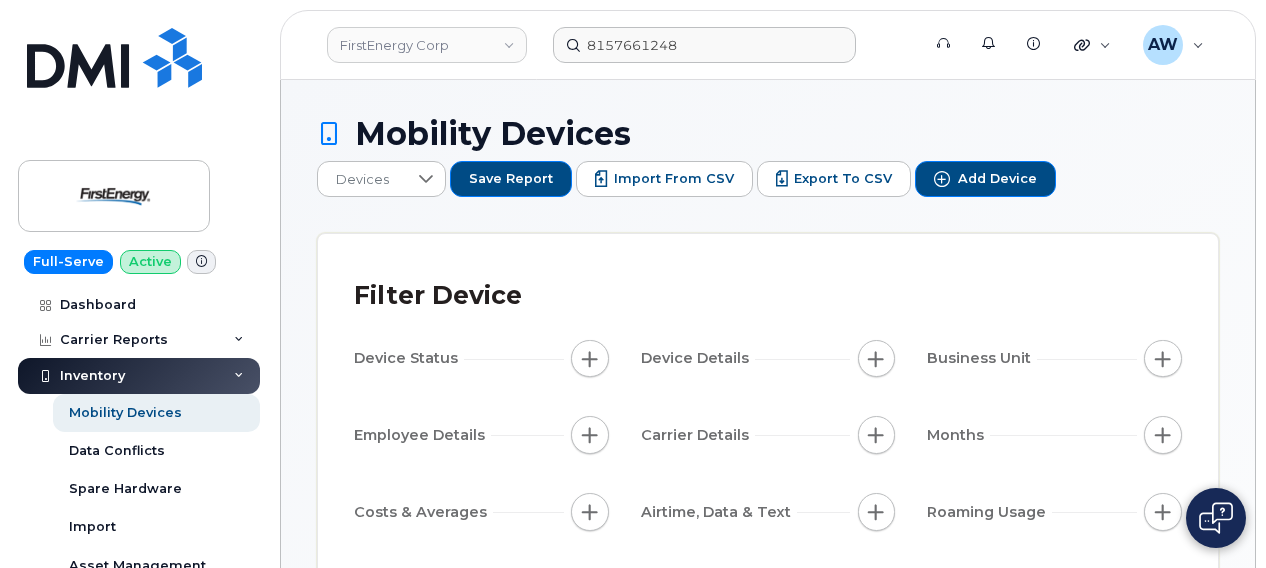 click on "Mobility Devices  Devices Save Report Import from CSV Export to CSV Add Device" at bounding box center (768, 156) 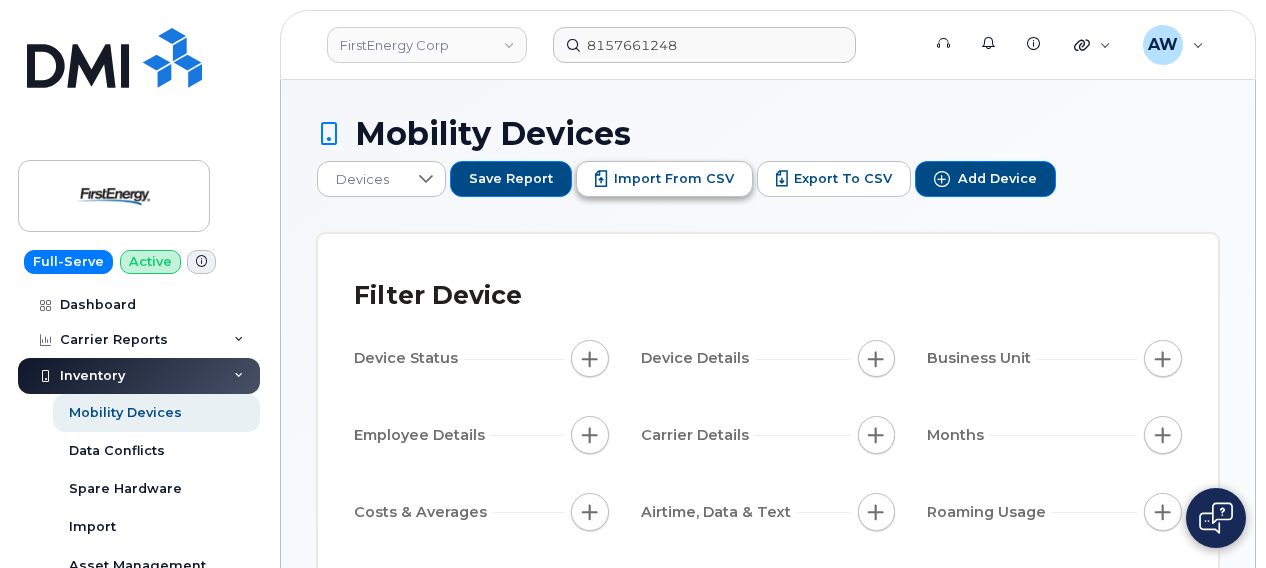 click on "Import from CSV" 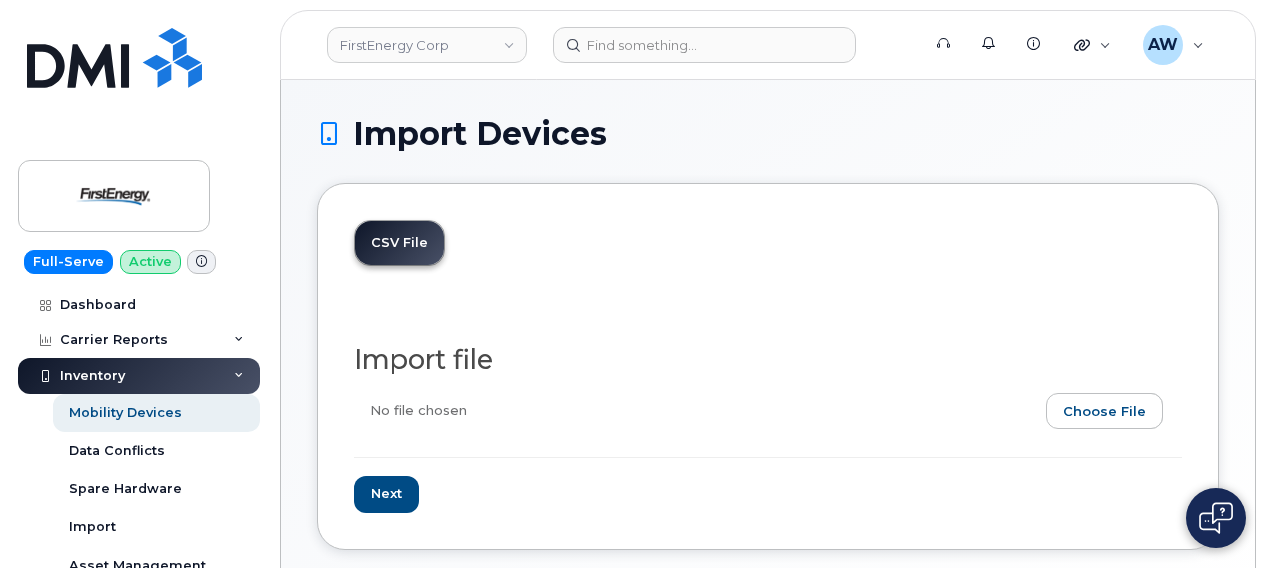 scroll, scrollTop: 0, scrollLeft: 0, axis: both 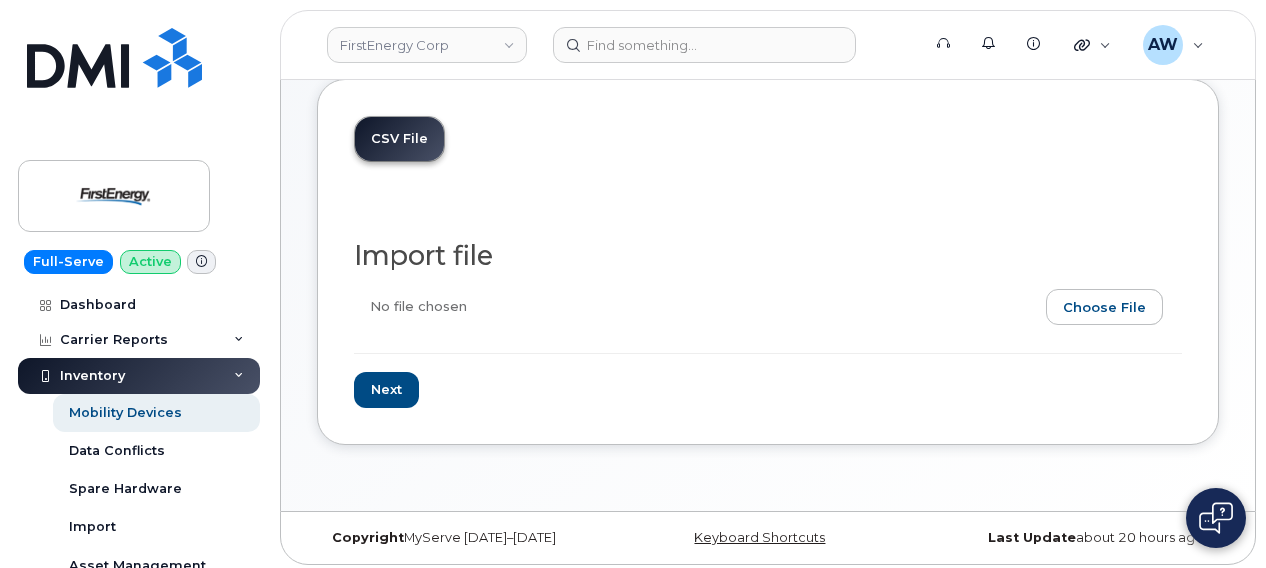 click at bounding box center (760, 312) 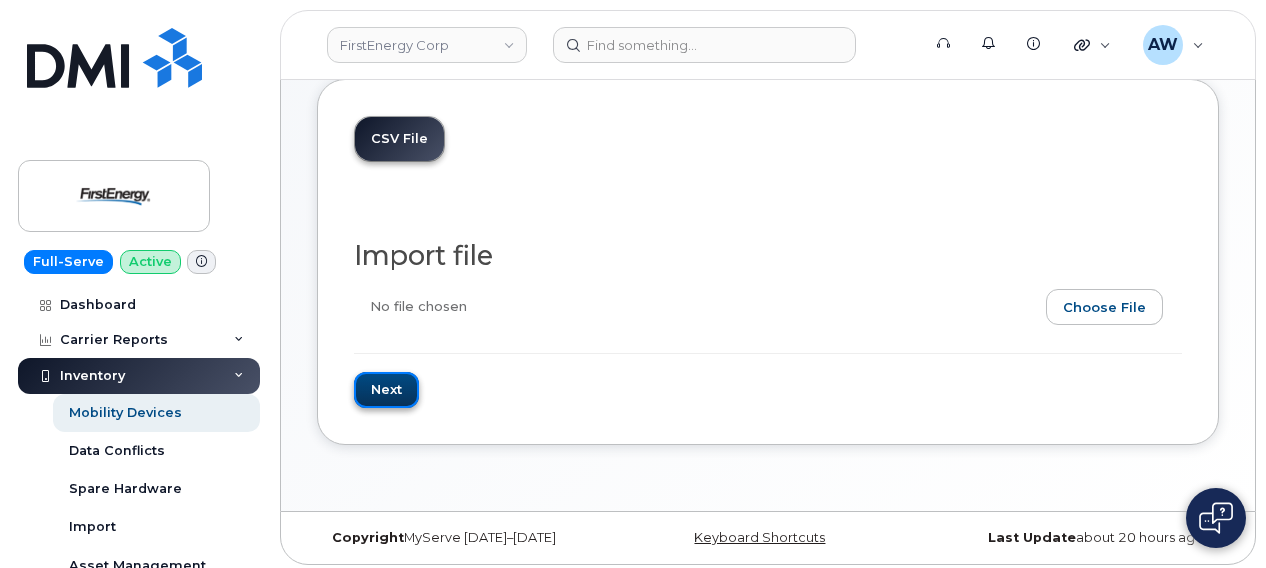 click on "Next" at bounding box center (386, 390) 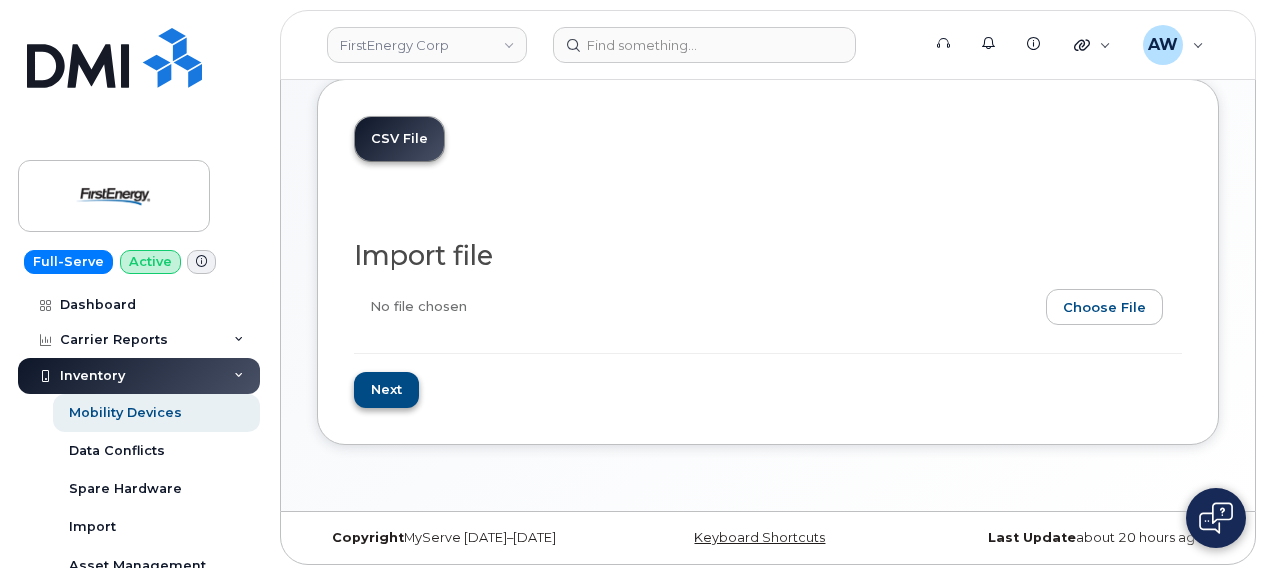 type on "Loading..." 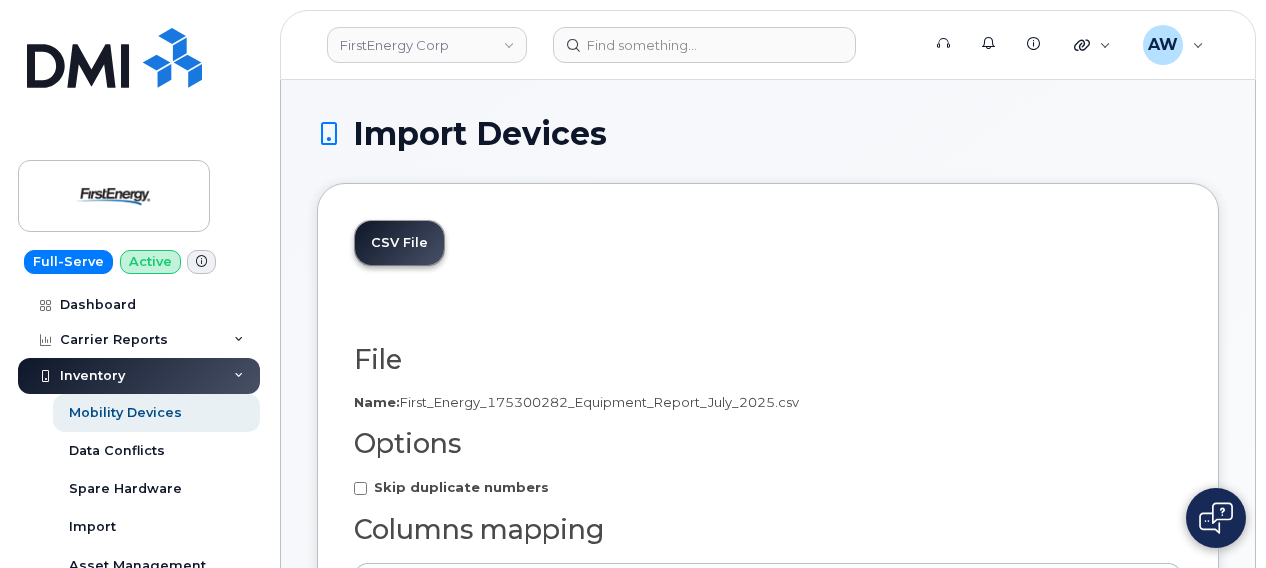 scroll, scrollTop: 0, scrollLeft: 0, axis: both 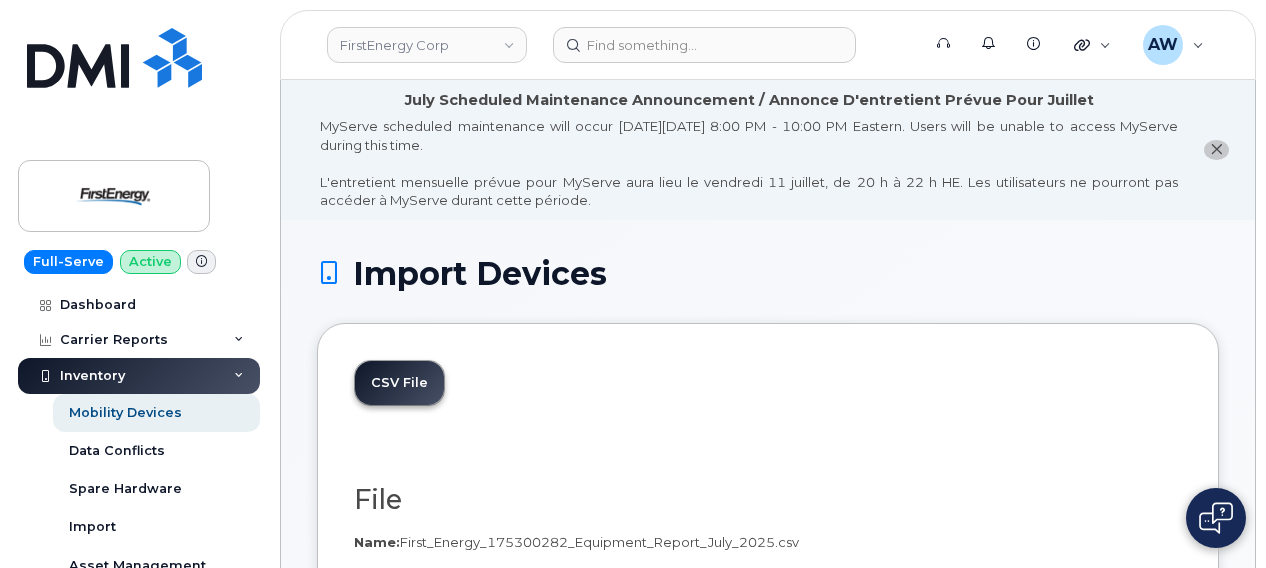 drag, startPoint x: 1263, startPoint y: 92, endPoint x: 1252, endPoint y: 134, distance: 43.416588 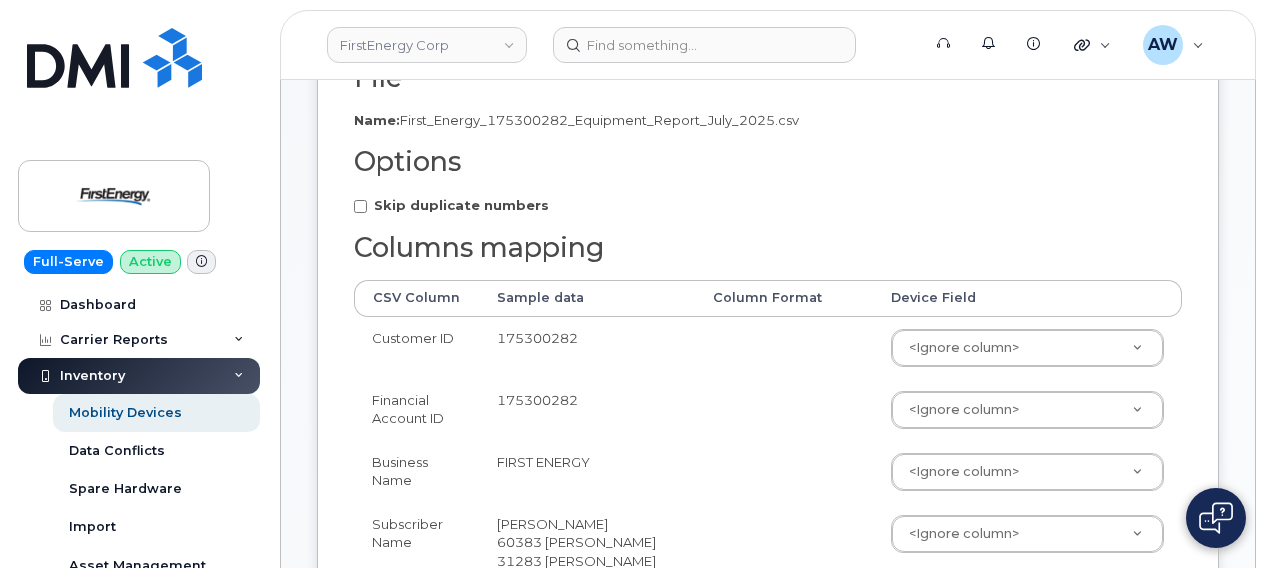 scroll, scrollTop: 484, scrollLeft: 0, axis: vertical 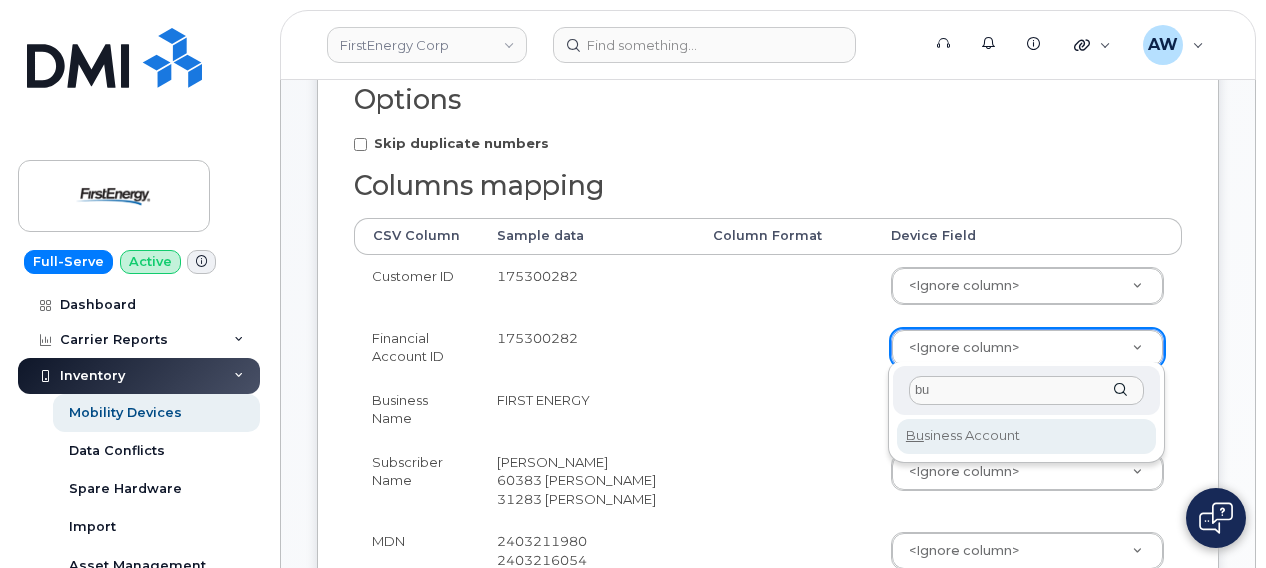 type on "bus" 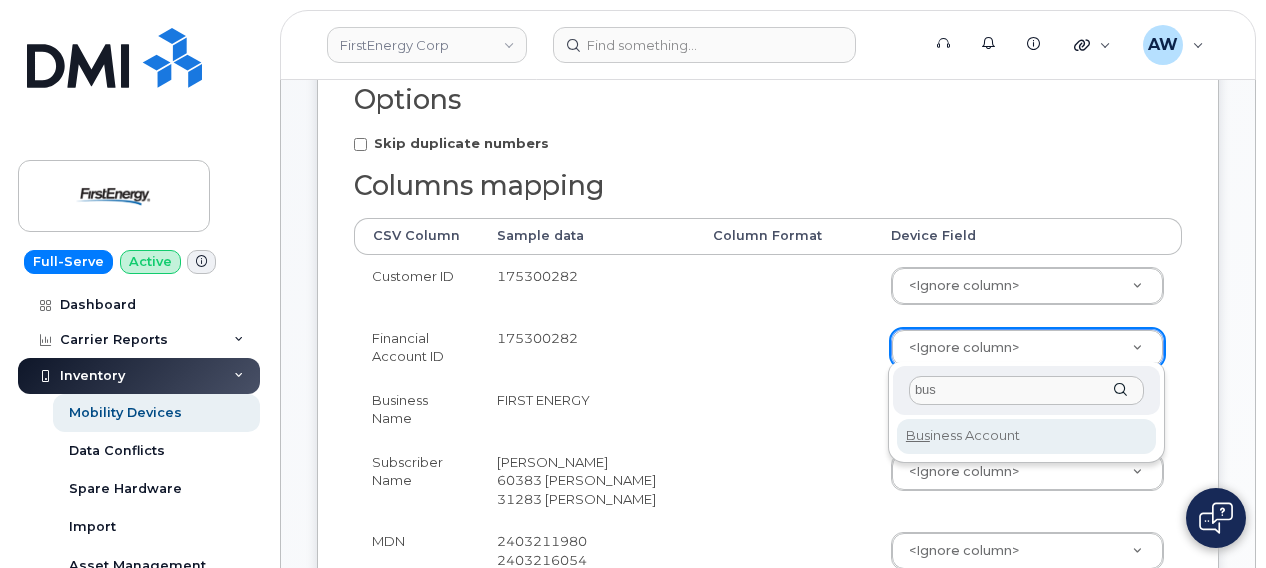 select on "business_account_id" 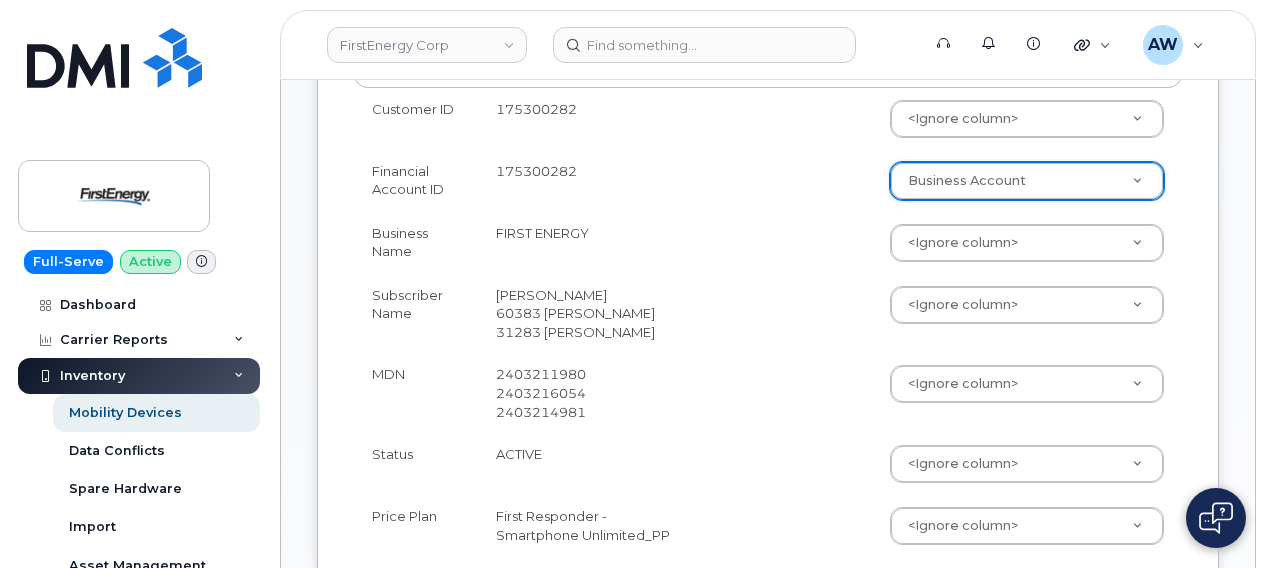 scroll, scrollTop: 662, scrollLeft: 0, axis: vertical 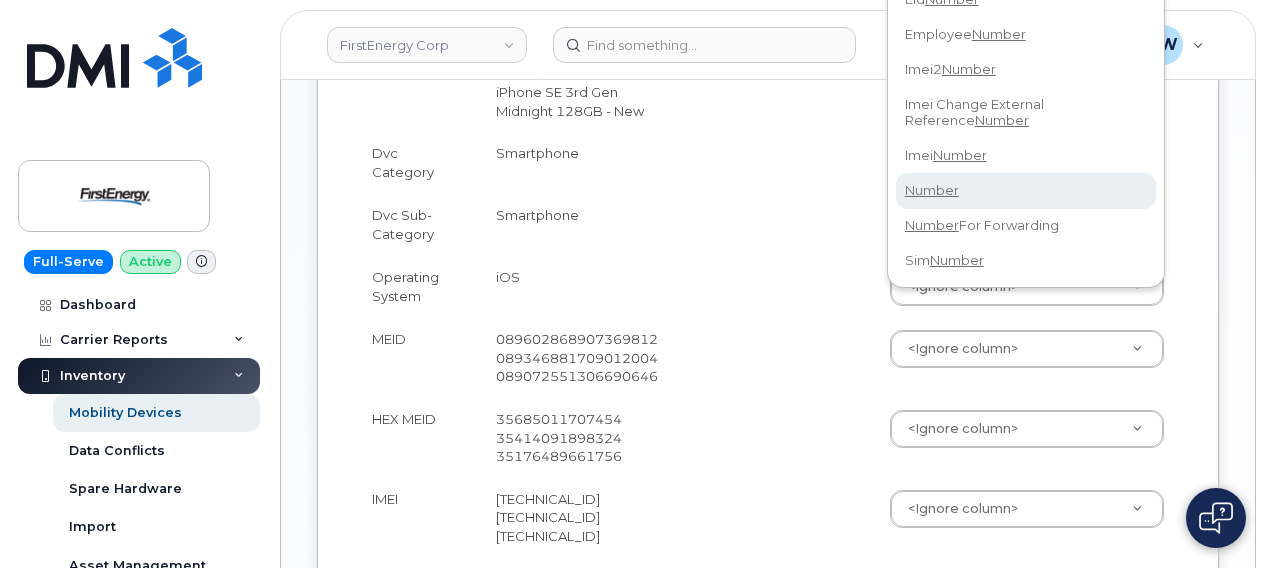 type on "number" 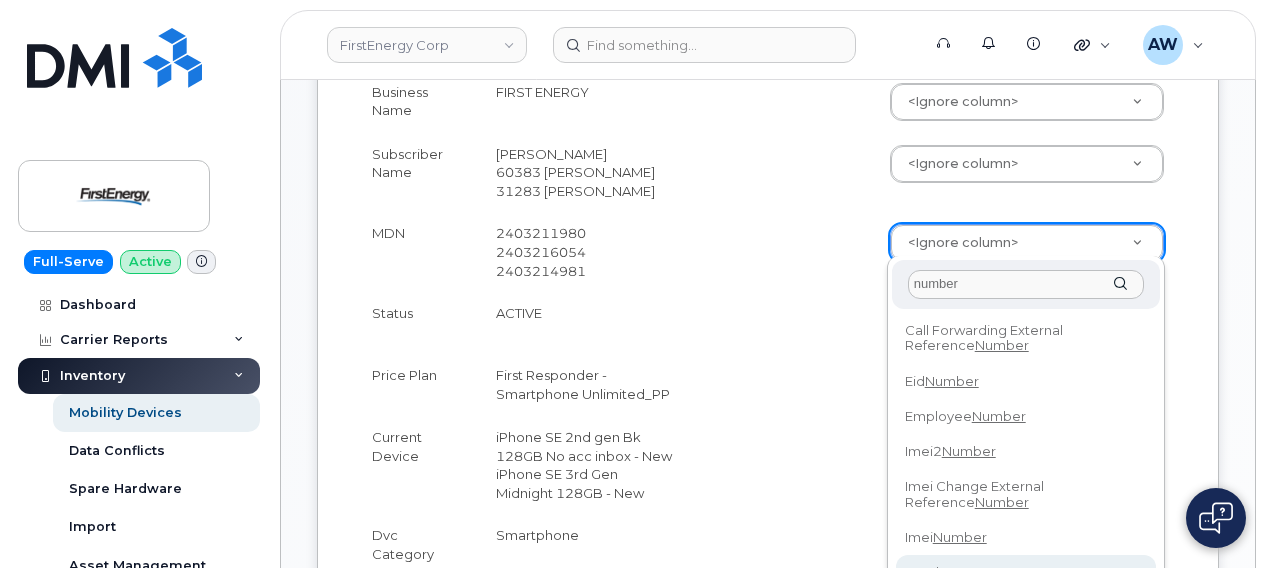 click on "FirstEnergy Corp   Support   Alerts   Knowledge Base Quicklinks Suspend / Cancel Device Change SIM Card Enable Call Forwarding Reset VM Password Add Roaming Package Request Repair Order New Device Add Device Transfer Line In AW [PERSON_NAME] Super Admin English Français Adjust Account View Verizon Wireless 942385123-00001 US Cellular [PHONE_NUMBER] AT&T Wireless 287304699343 My Account Wireless Admin Wireless Admin (Restricted) Wireless Admin (Read only) Employee Demo  Enter Email  Sign out Full-Serve Active Dashboard Carrier Reports Monthly Billing Data Daily Data Pooling Average Costing Executive Summary Accounting Roaming Reports Suspended Devices Suspension Candidates Custom Report Cost Variance Inventory Mobility Devices Data Conflicts Spare Hardware Import Asset Management Hardware Ordering Overview Orders Business Reporting Managerial Reports Individual Reports Bill Audits Business Unit Reports Service Ticket Reporting Activity Travel Requests Activity Log Device Status Updates Rate Plan Monitor" at bounding box center (633, 464) 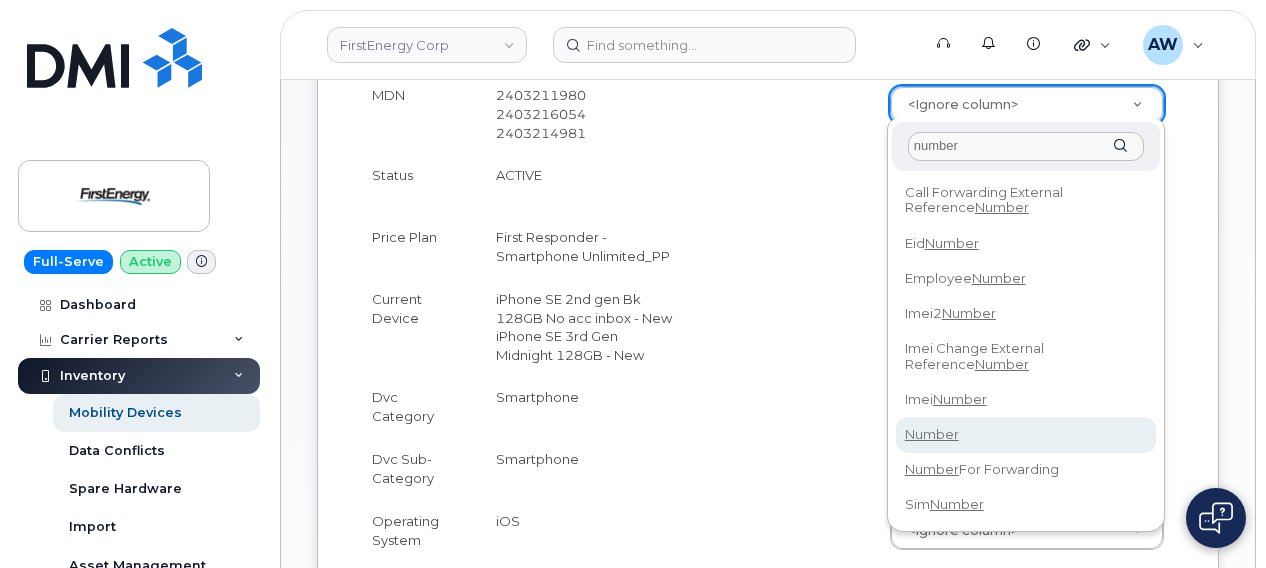 scroll, scrollTop: 974, scrollLeft: 0, axis: vertical 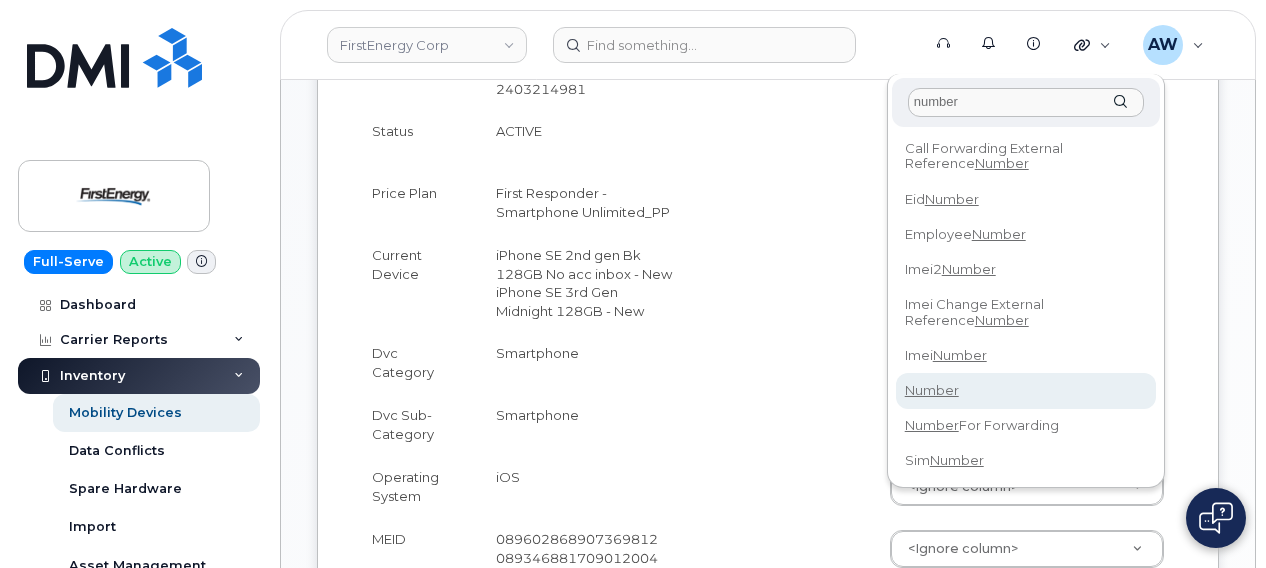 select on "number" 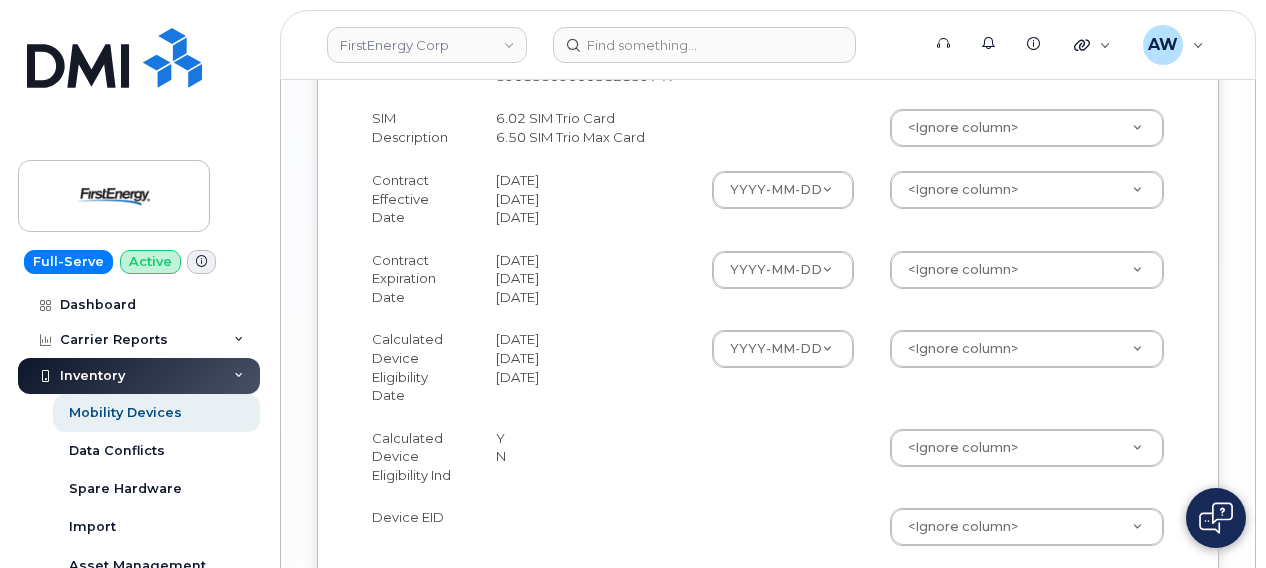 scroll, scrollTop: 1716, scrollLeft: 0, axis: vertical 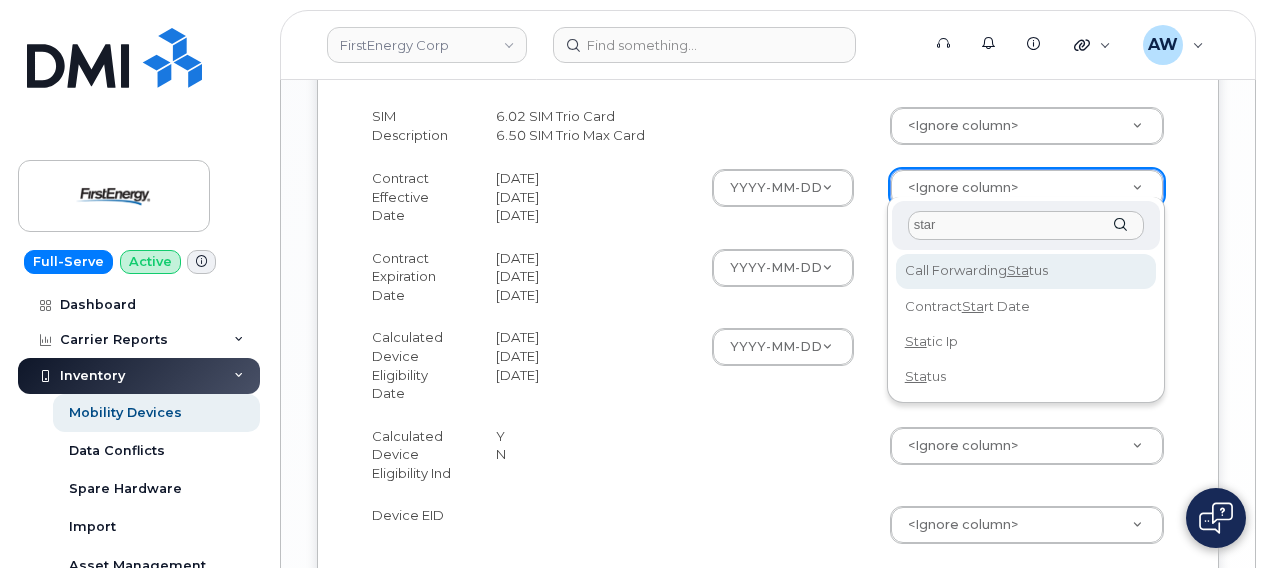 type on "start" 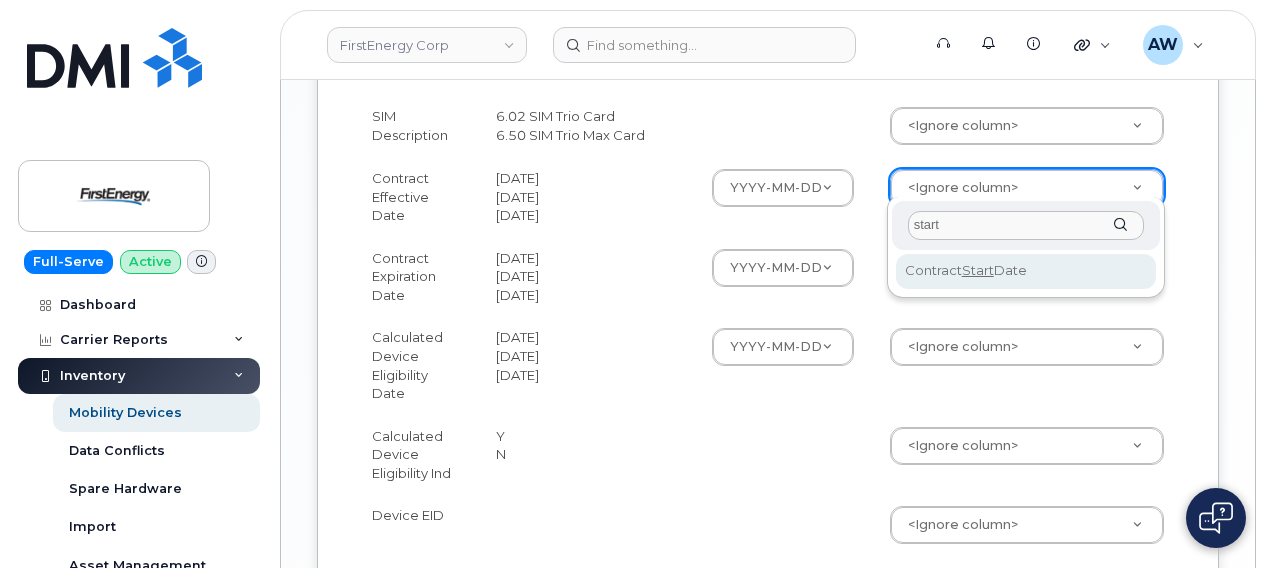 select on "contract_start_date" 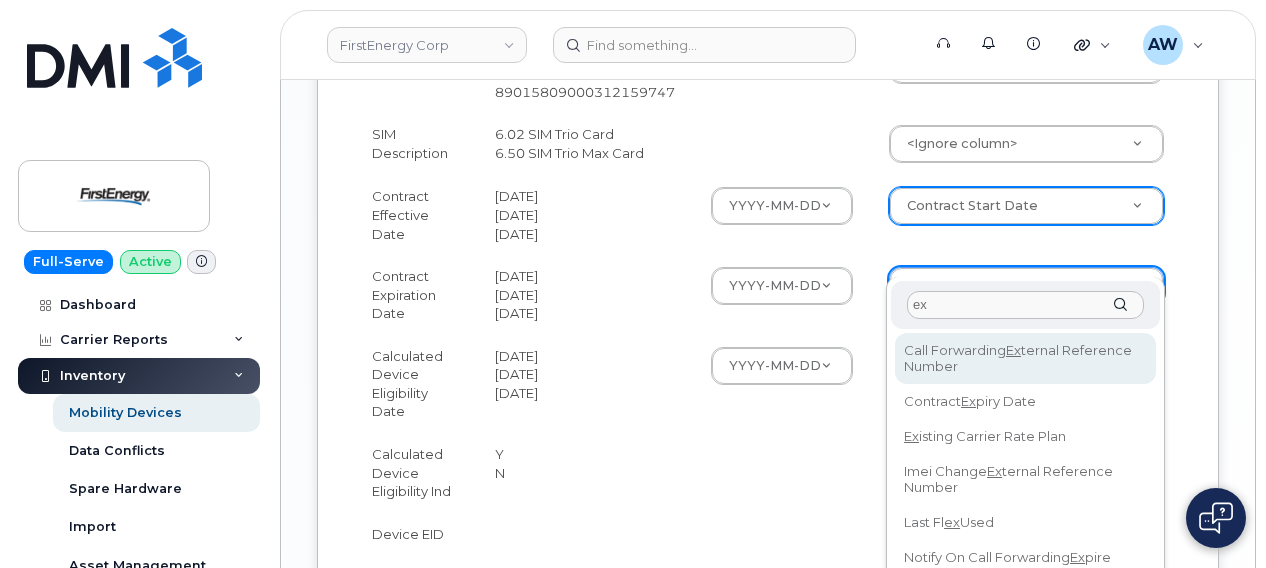 type on "exp" 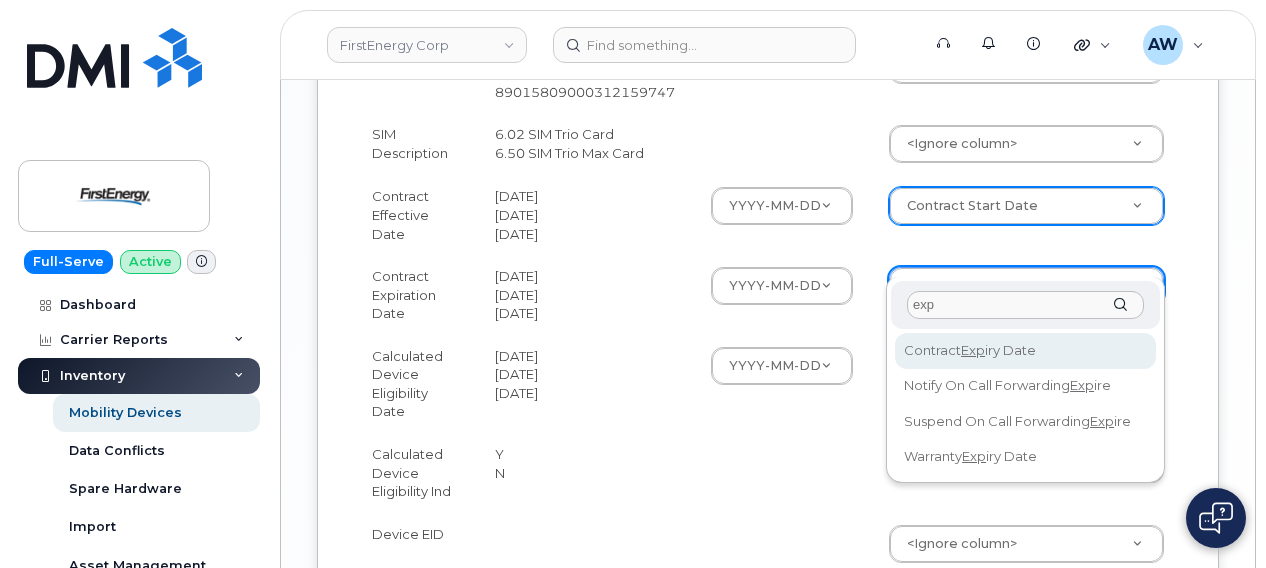 select on "contract_expiry_date" 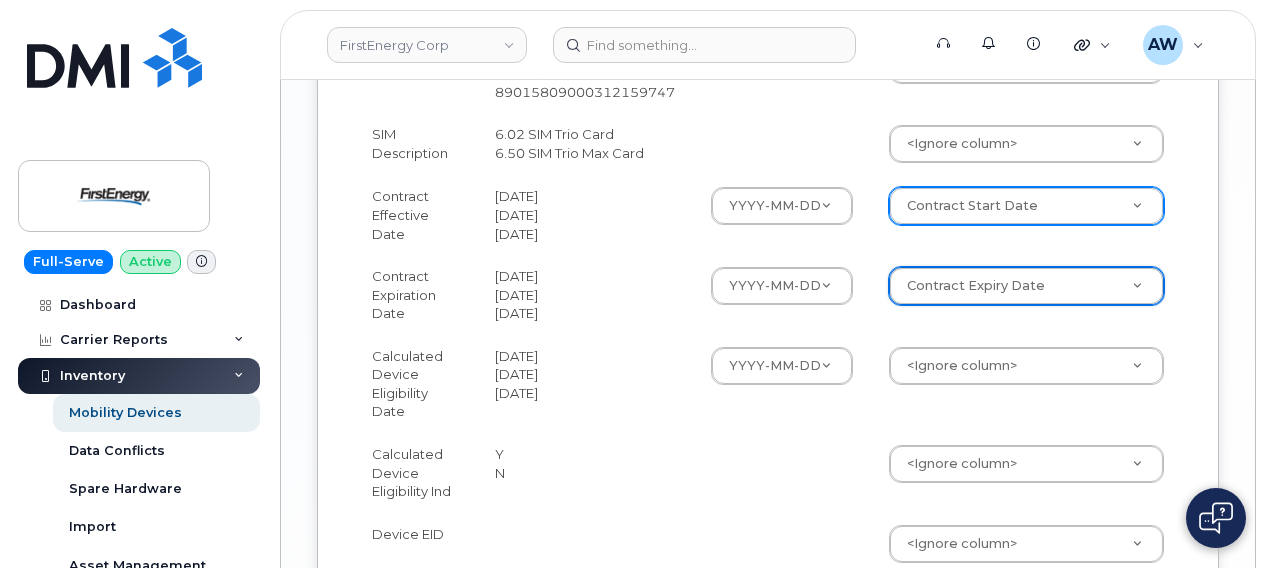 click on "<Ignore column>                                     Accounting Categories
Accounting Categories[Cost Center]
Additional Contact
Asset Tag
Business Account
Call Forwarding External Reference Number
Call Forwarding Status
Call Forwarding Until
Call Forwarding User
Carrier Base
Manager
Contract Current Balance
Contract Expiry Date
Contract Start Date
Device Make
Device Model Alias
Device Model
Device Model Variant
Eid Number
Eligibility Date
Email
Employee Number
Evergreen Date
Existing Carrier Rate Plan
Hr Locked
Imei2 Number
Imei Change External Reference Number
Imei Number
Initial Activation Date
Last Flex Used
Last Upgraded Date
Location
Mac Address
Network Imei
Notify On Call Forwarding Expire
Number
Number For Forwarding
Private Apn Area
Redeployment Available
Sim Number
Static Ip
Status
Suspend On Call Forwarding Expire
Upgrade Cost
Used For
Username
Username [PERSON_NAME]
Uuid
Warranty Expiry Date" at bounding box center (1026, 384) 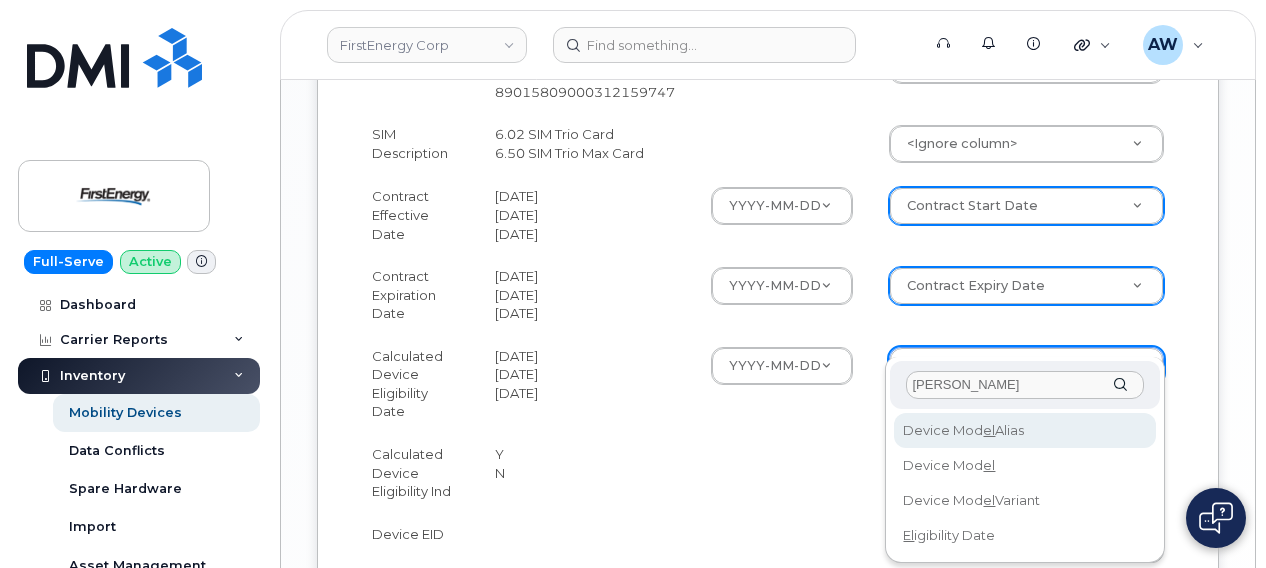 type on "elig" 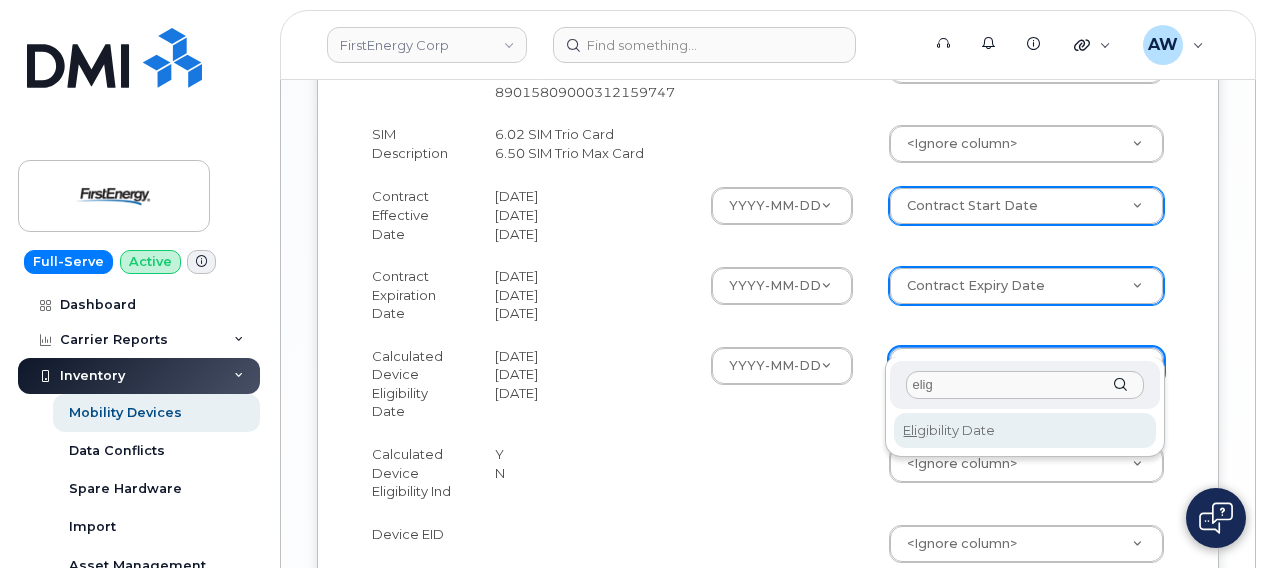 select on "eligibility_date" 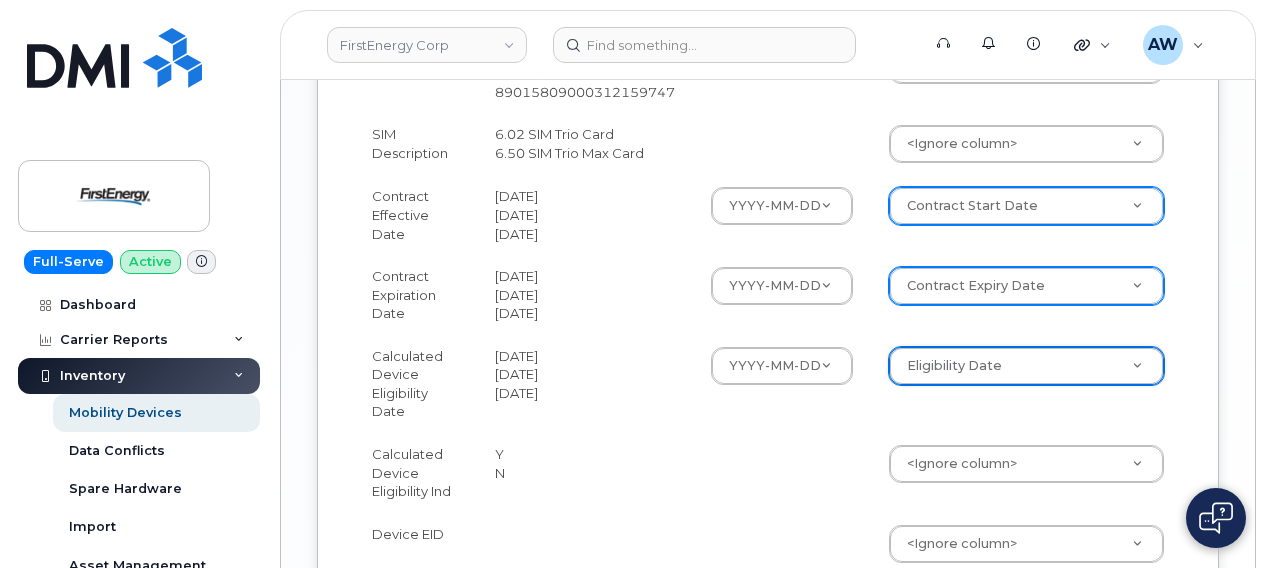 scroll, scrollTop: 1934, scrollLeft: 0, axis: vertical 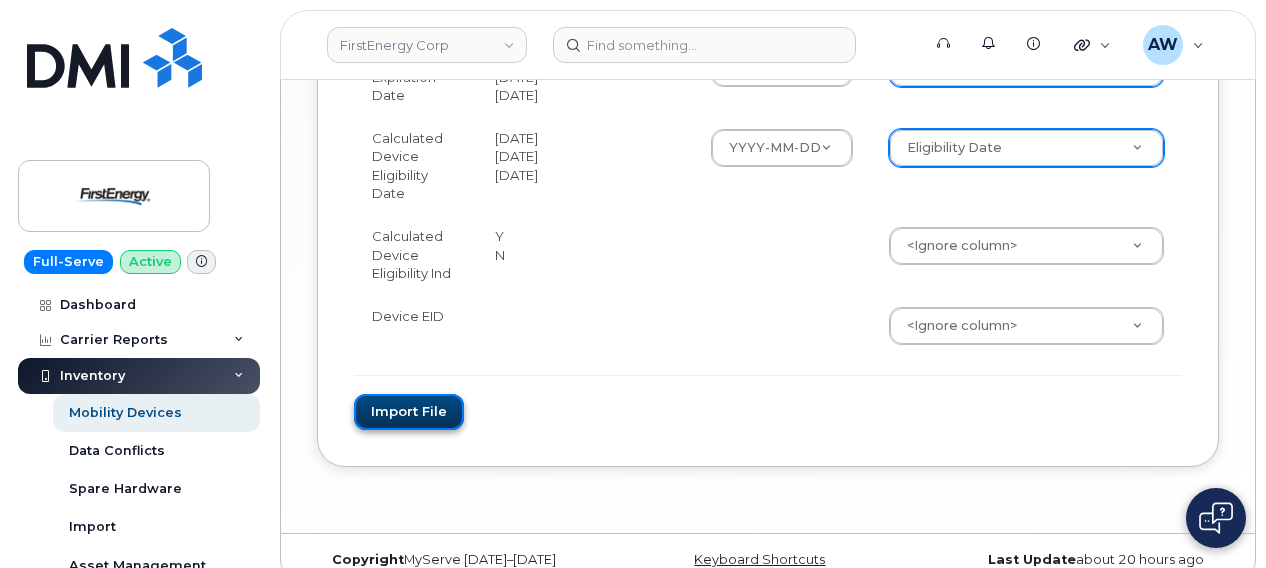 click on "Import file" at bounding box center (409, 412) 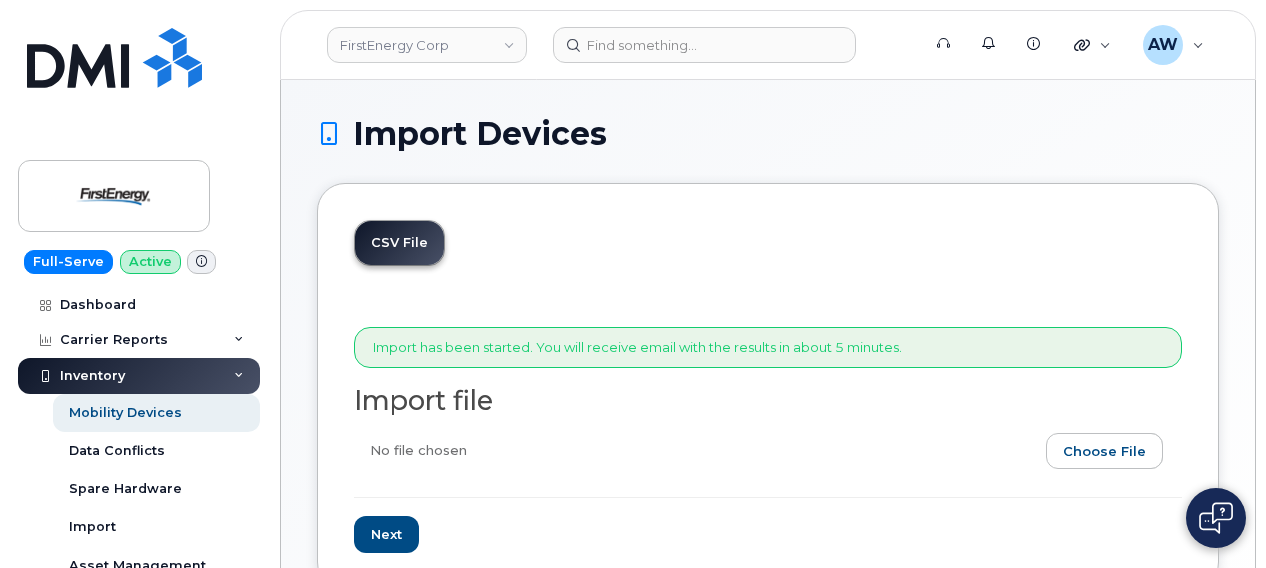scroll, scrollTop: 0, scrollLeft: 0, axis: both 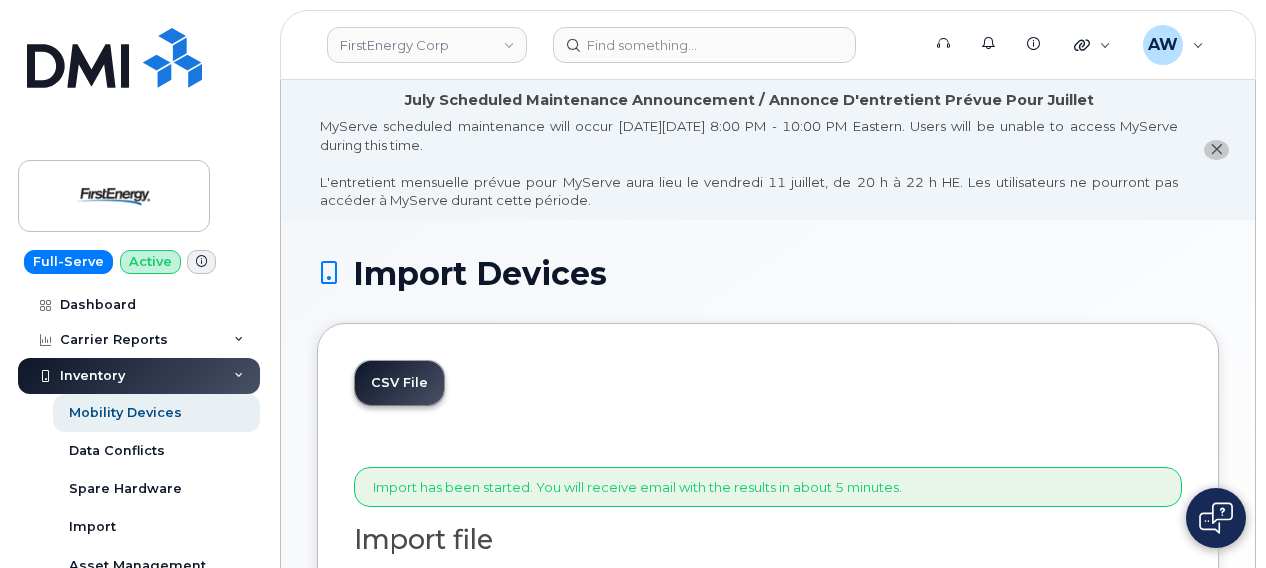 click at bounding box center (1216, 150) 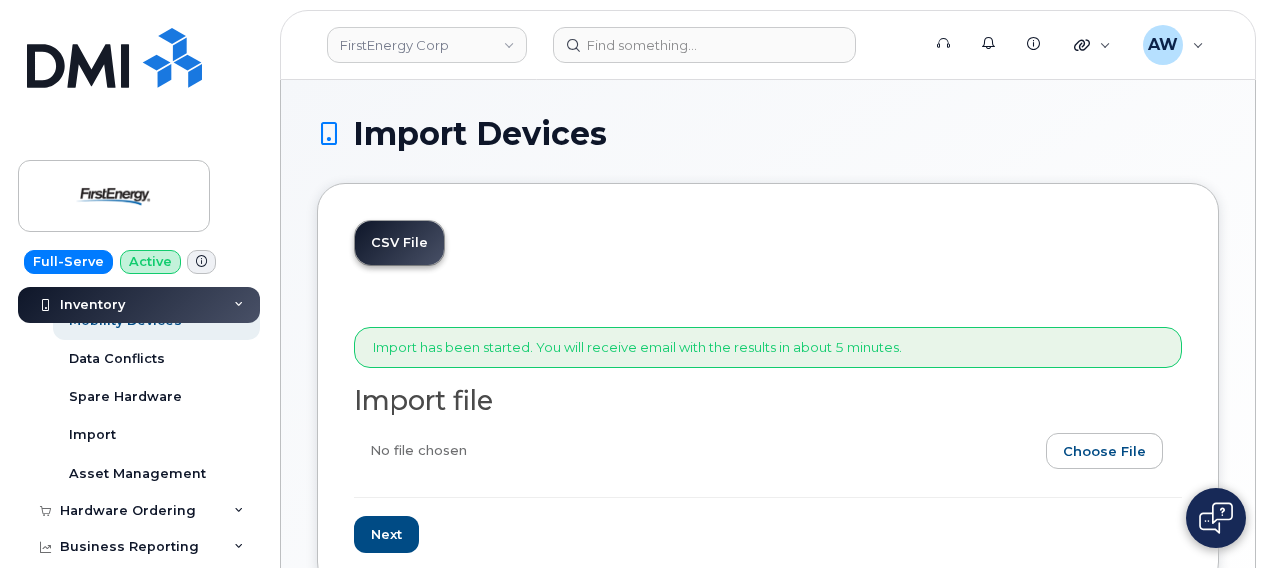 scroll, scrollTop: 94, scrollLeft: 0, axis: vertical 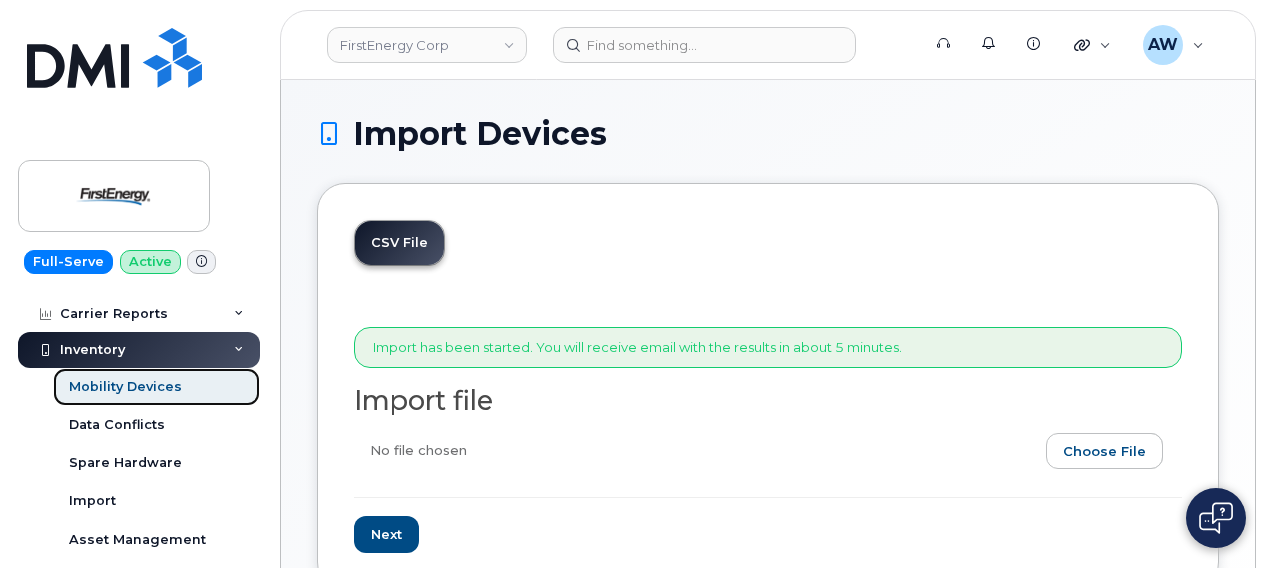 click on "Mobility Devices" at bounding box center (125, 387) 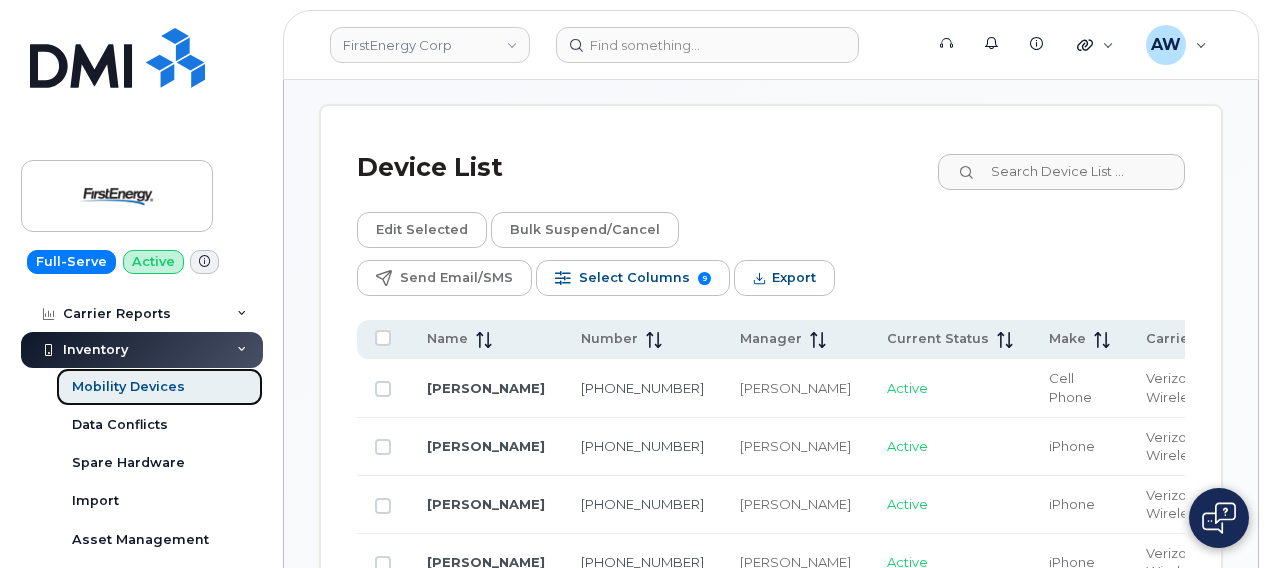 scroll, scrollTop: 1520, scrollLeft: 0, axis: vertical 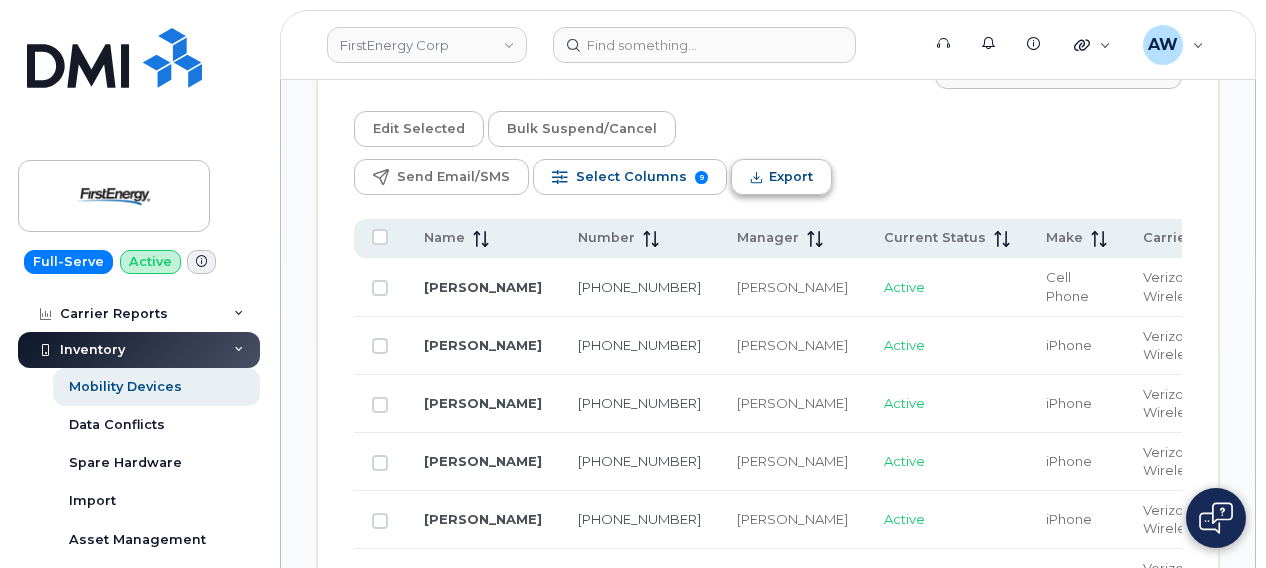 click 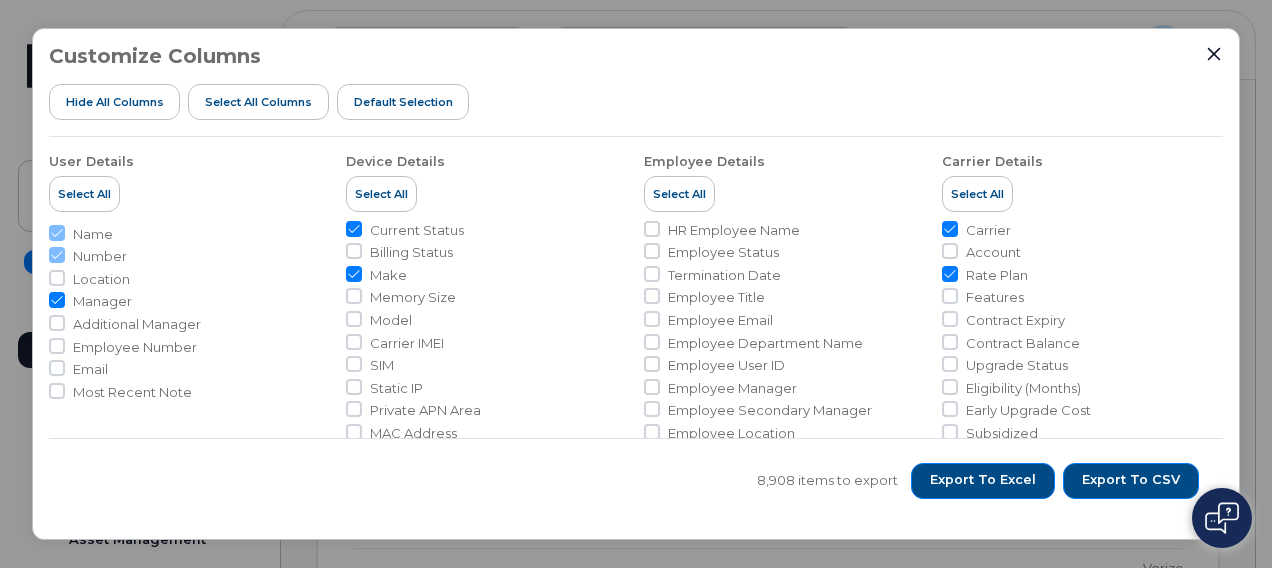click on "Manager" at bounding box center (102, 301) 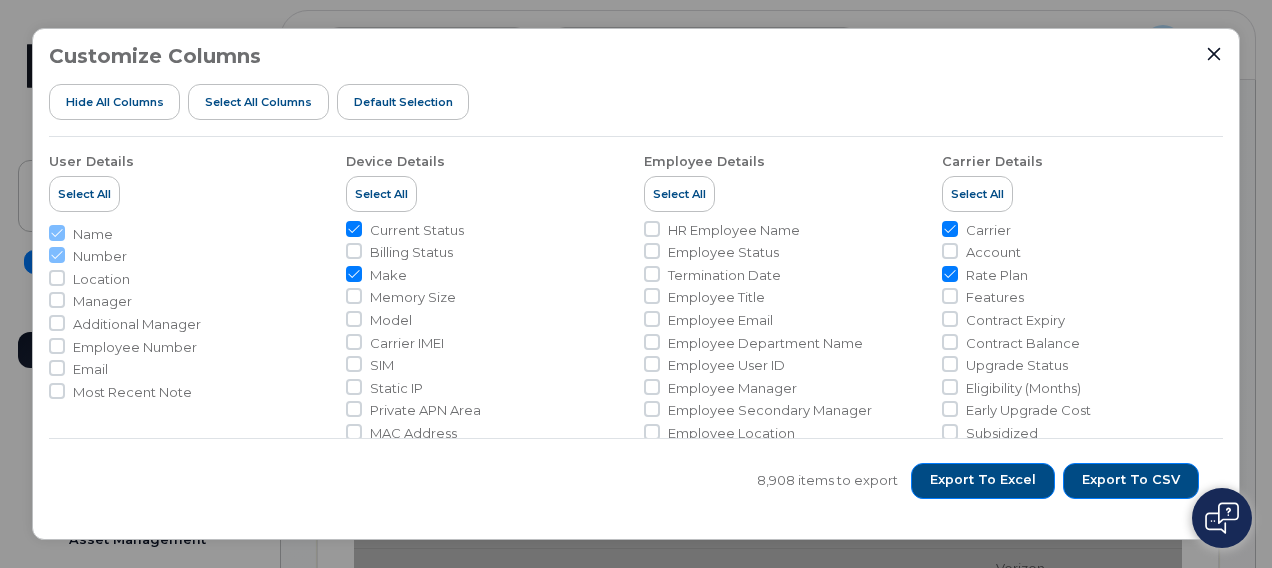 click on "Rate Plan" at bounding box center (997, 275) 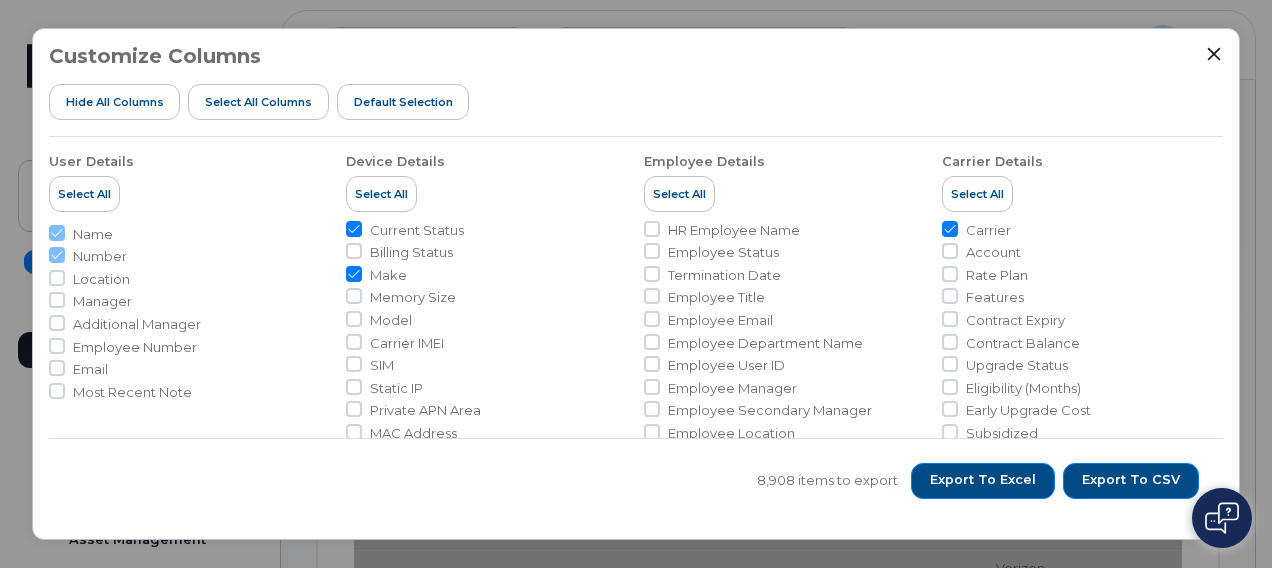 click on "Model" at bounding box center (391, 320) 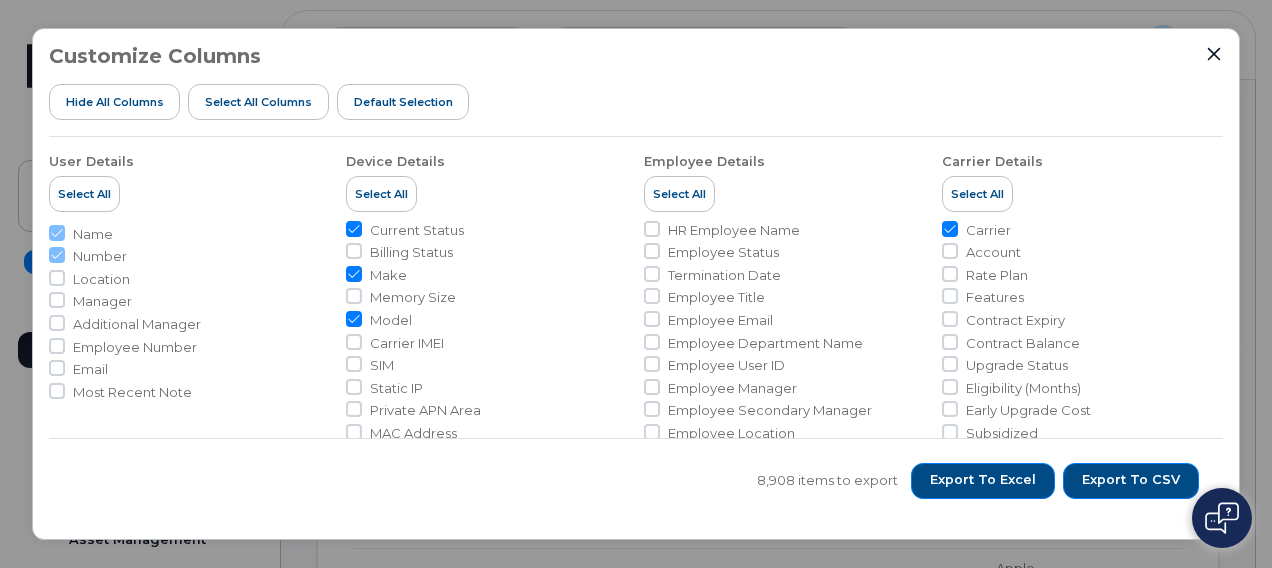 click on "Make" at bounding box center [388, 275] 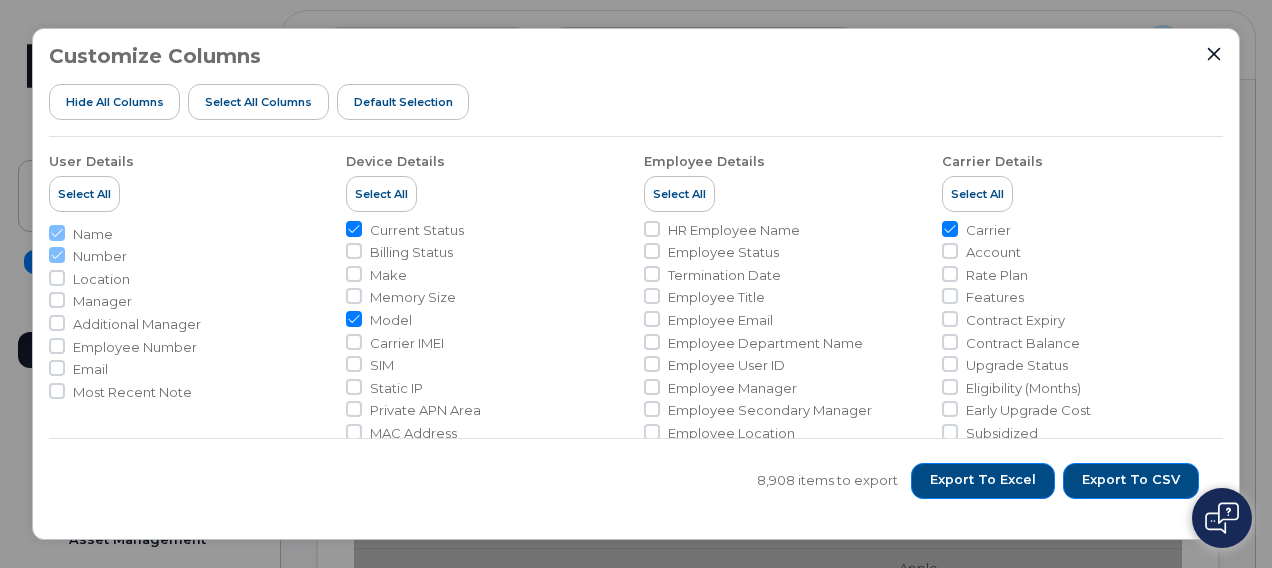 click on "Make" at bounding box center (388, 275) 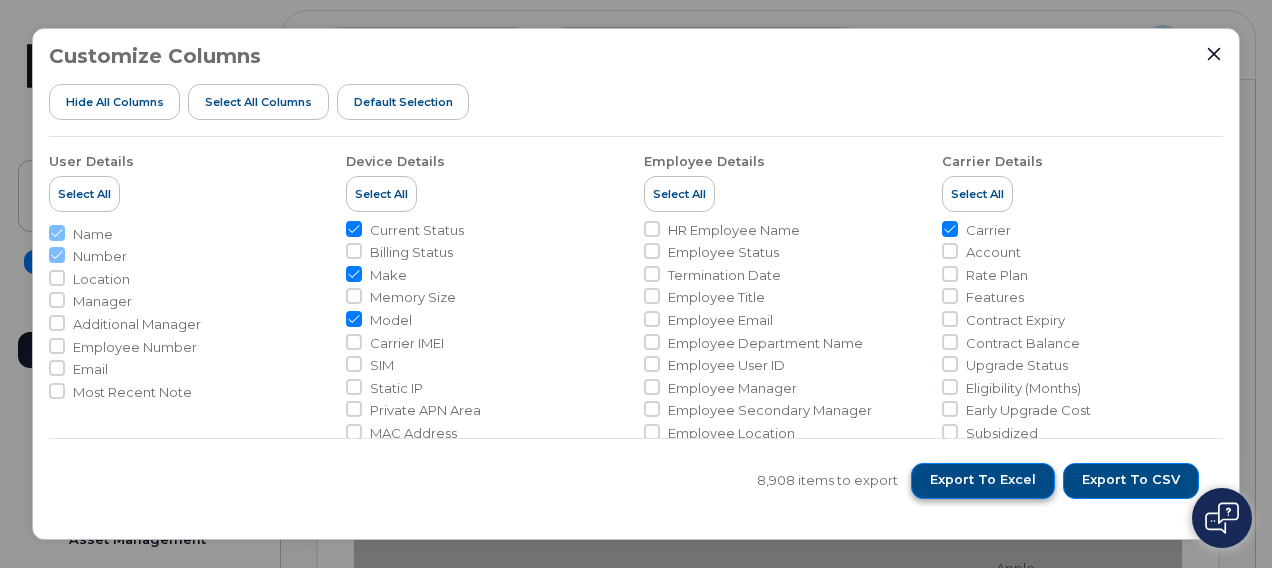 click on "Export to Excel" 